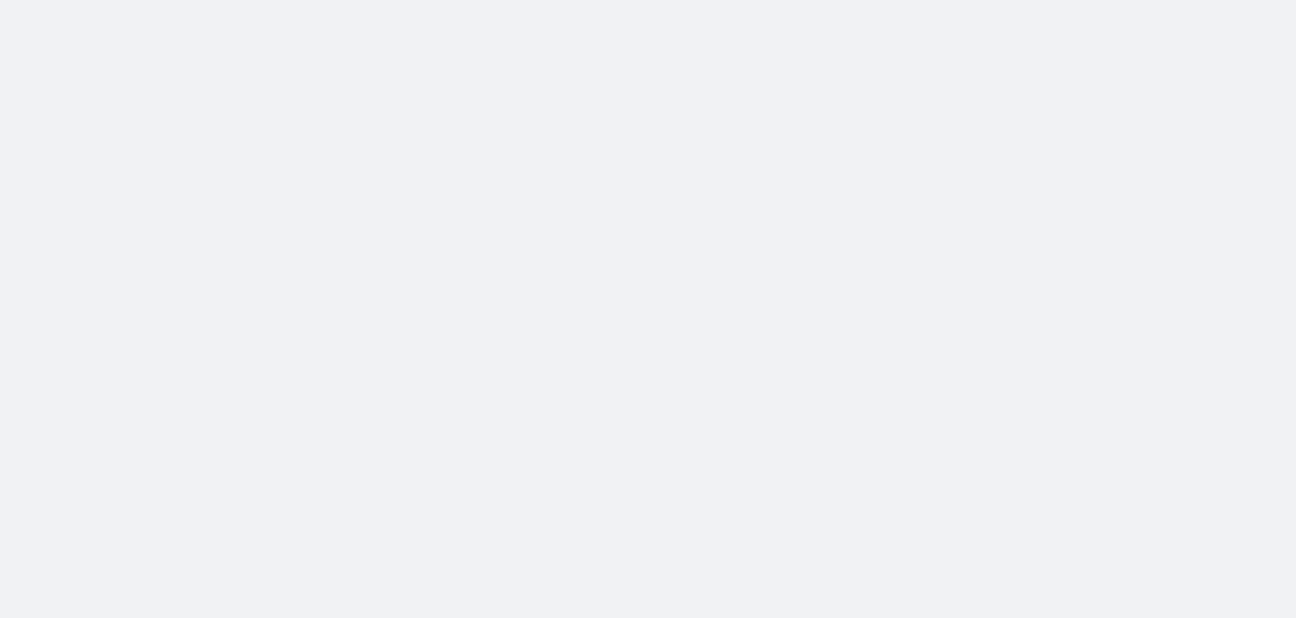 scroll, scrollTop: 0, scrollLeft: 0, axis: both 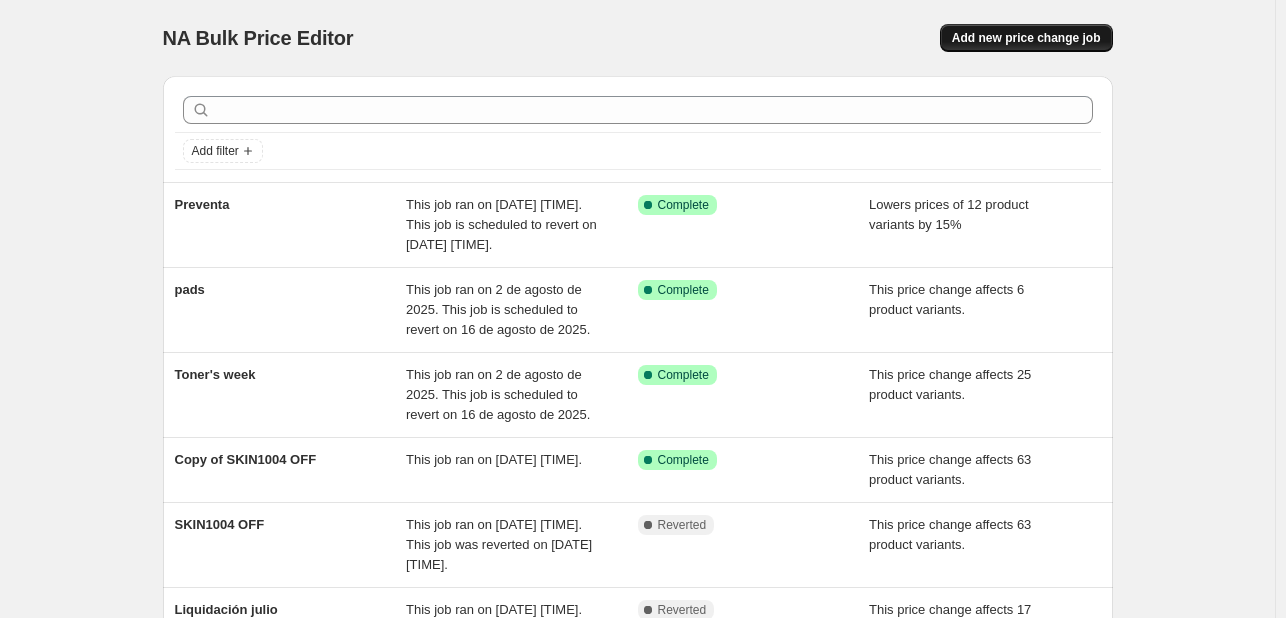 click on "Add new price change job" at bounding box center [1026, 38] 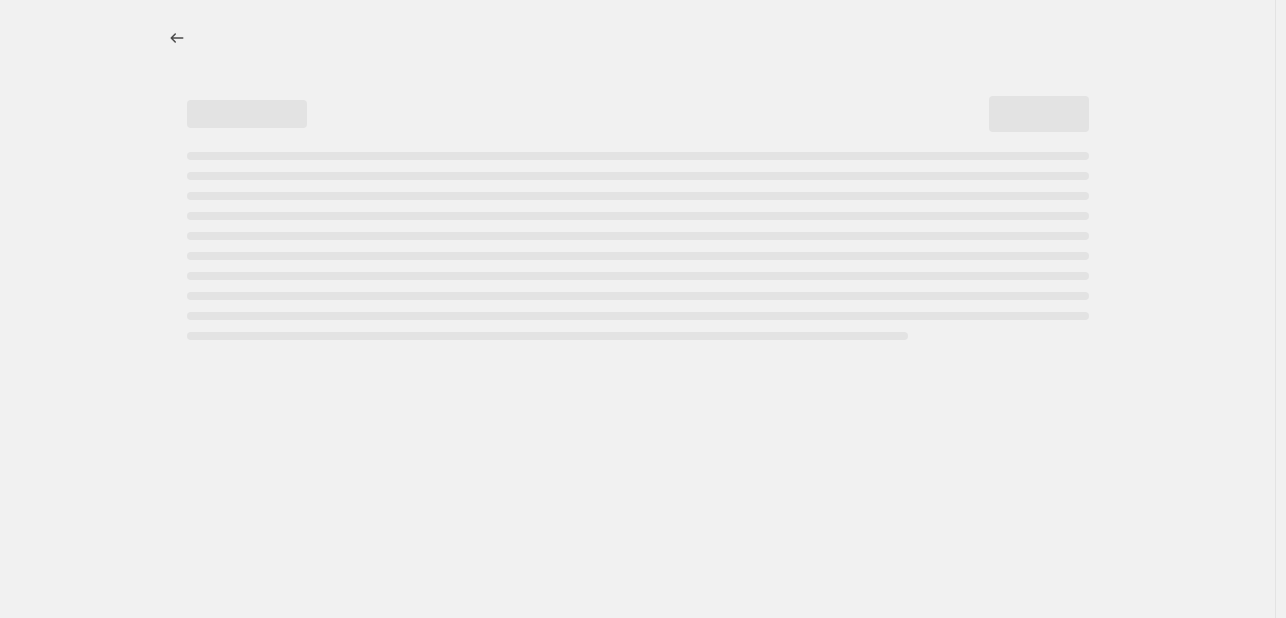 select on "percentage" 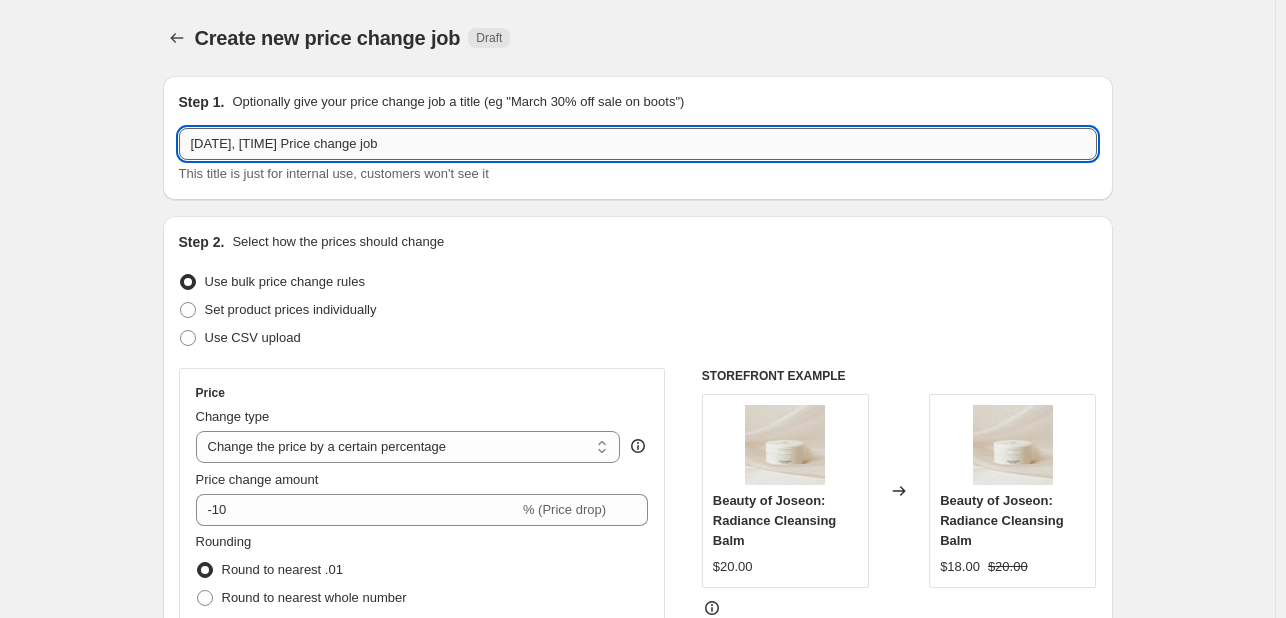 click on "4 ago 2025, 16:17:21 Price change job" at bounding box center [638, 144] 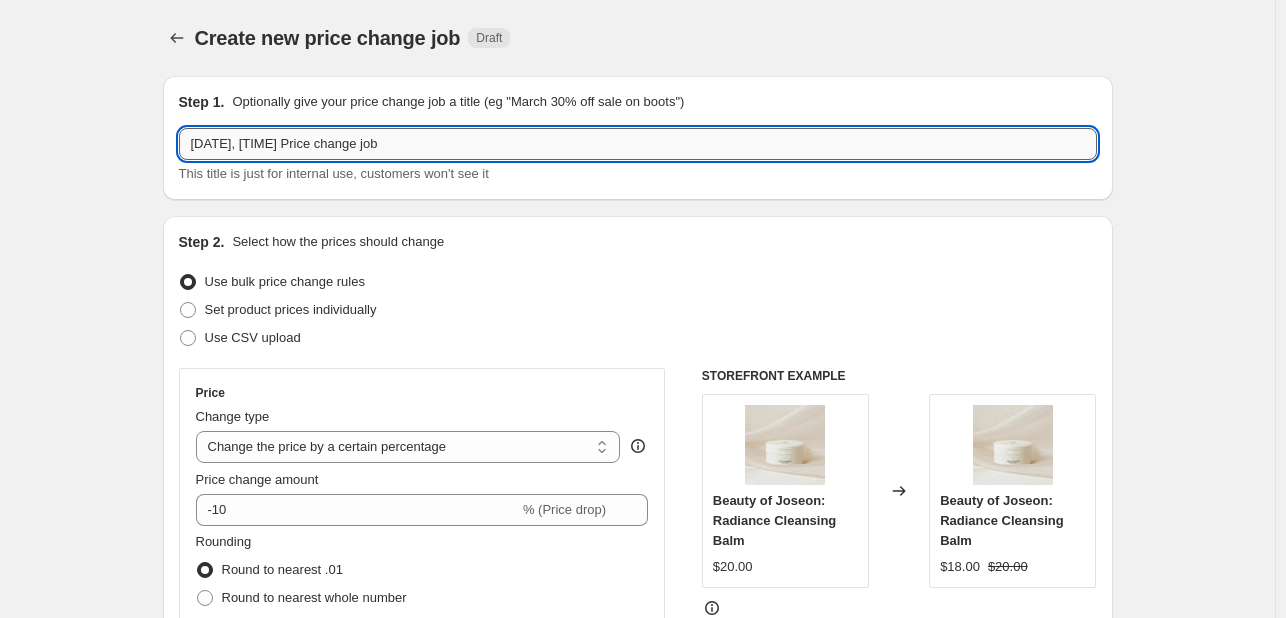 click on "4 ago 2025, 16:17:21 Price change job" at bounding box center [638, 144] 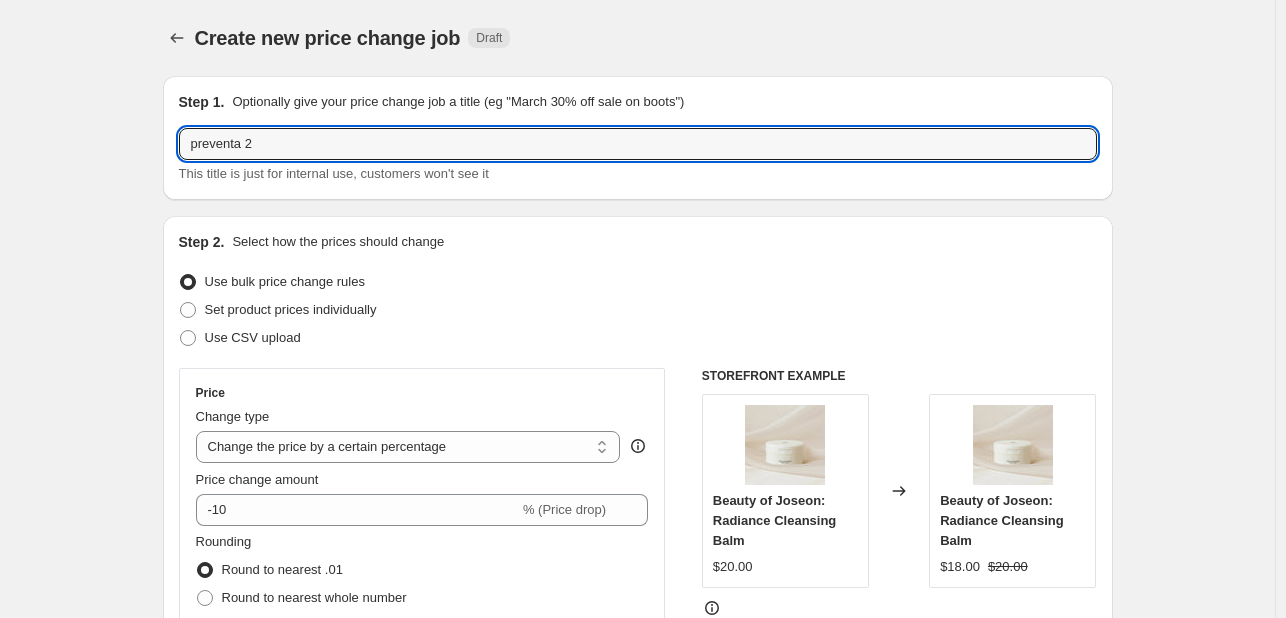 type on "preventa 2" 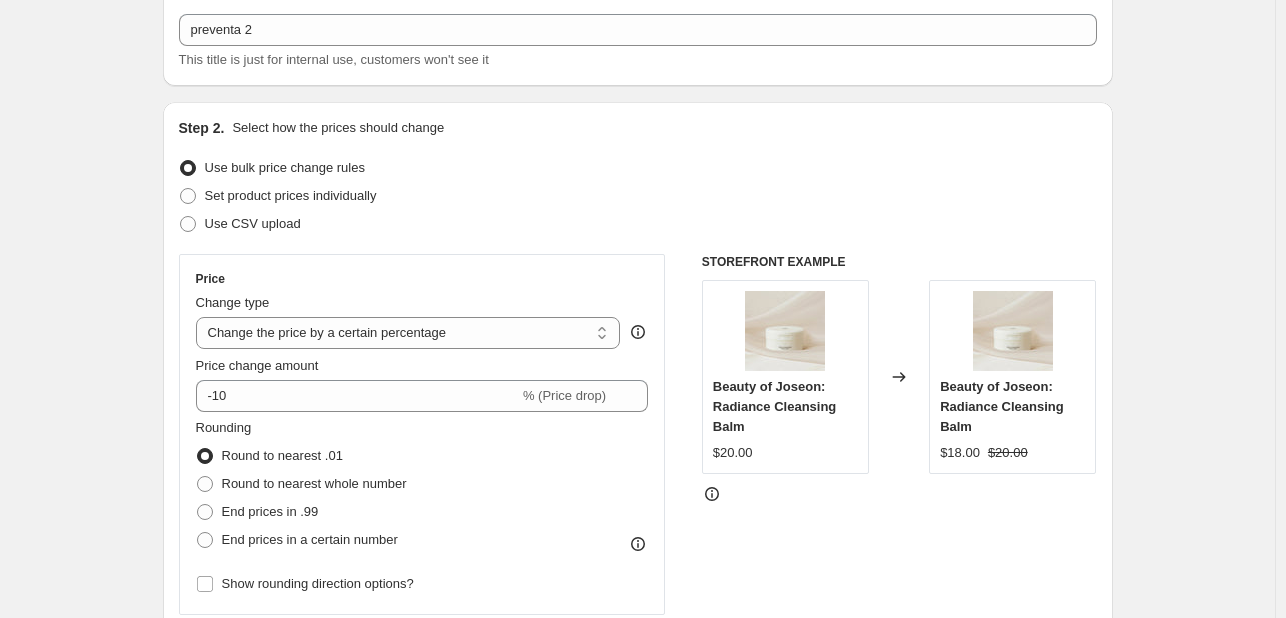 scroll, scrollTop: 200, scrollLeft: 0, axis: vertical 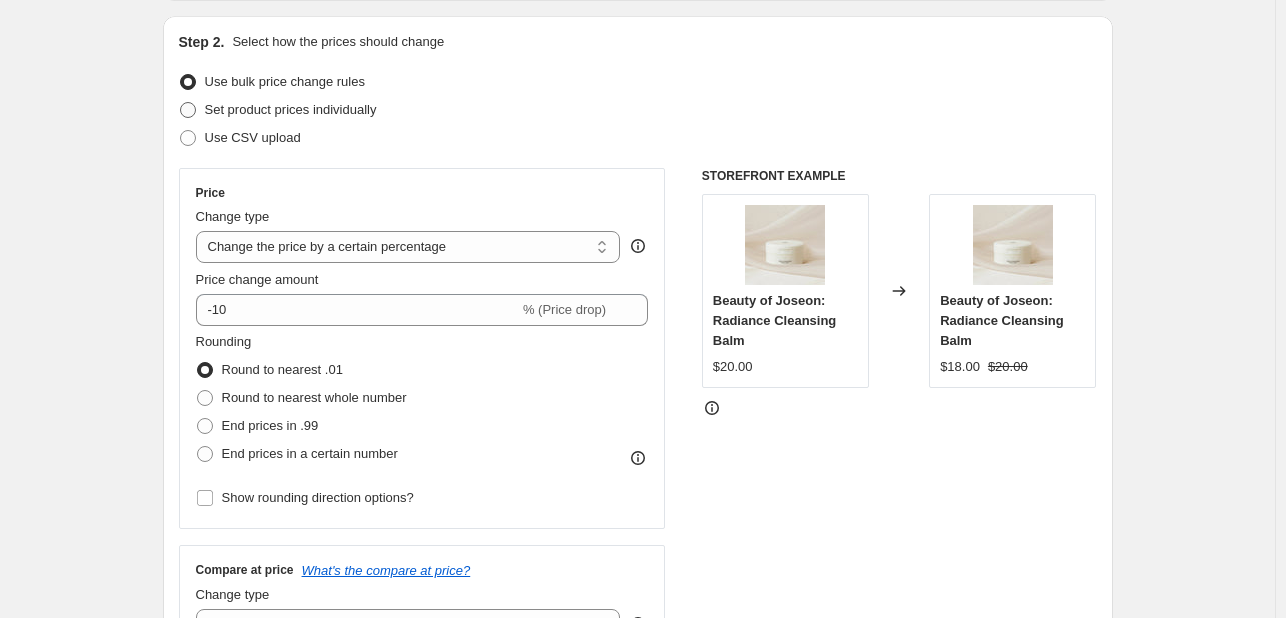 click on "Set product prices individually" at bounding box center (278, 110) 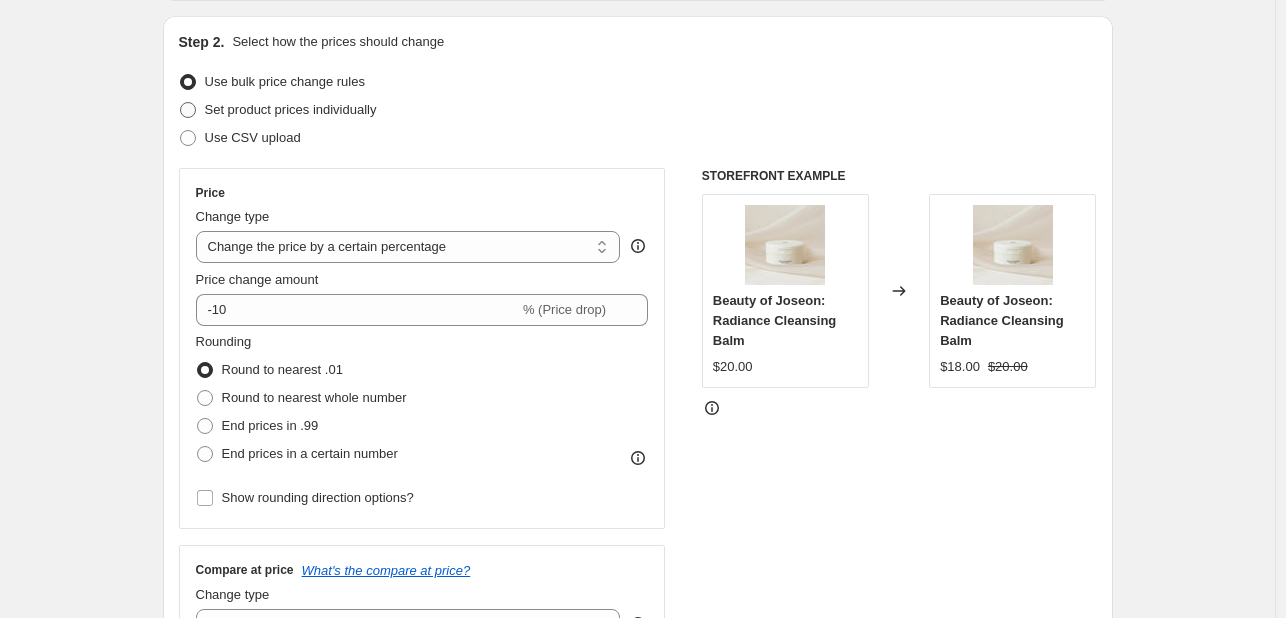 radio on "true" 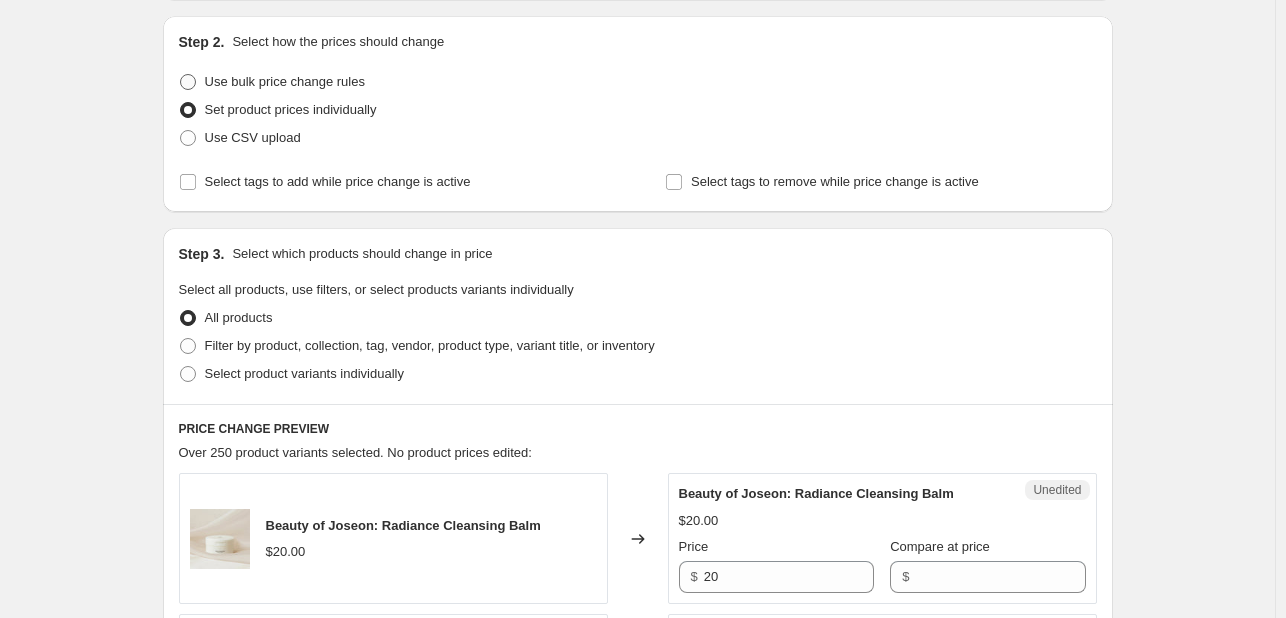 click on "Use bulk price change rules" at bounding box center (285, 81) 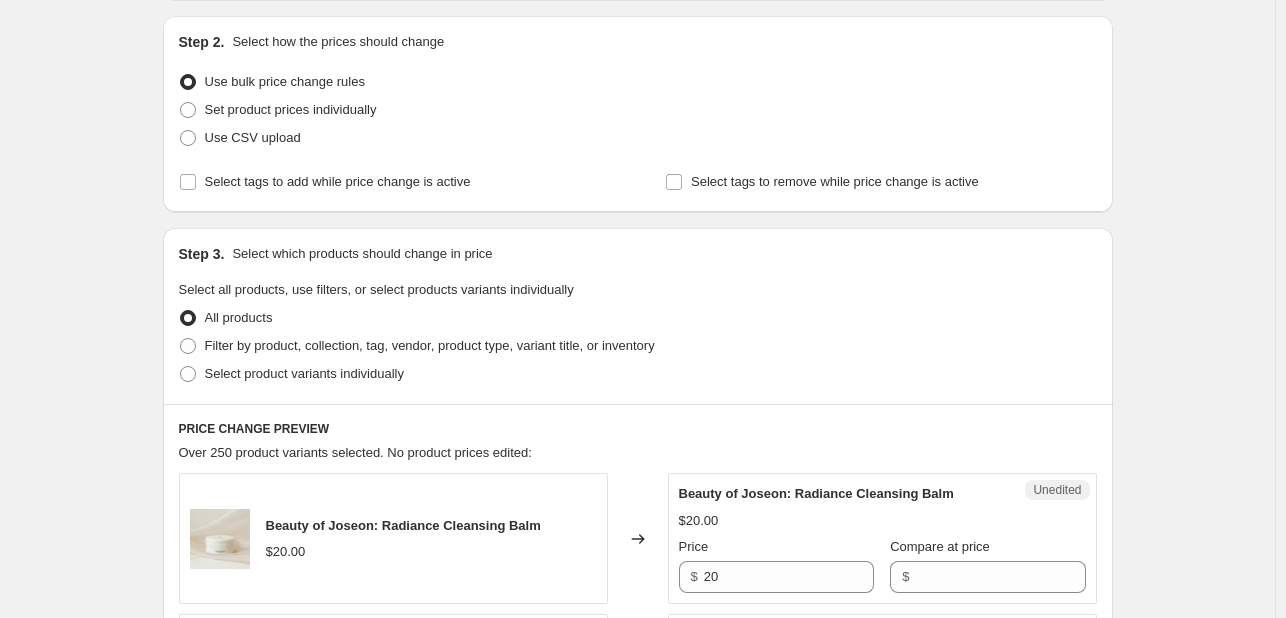 select on "percentage" 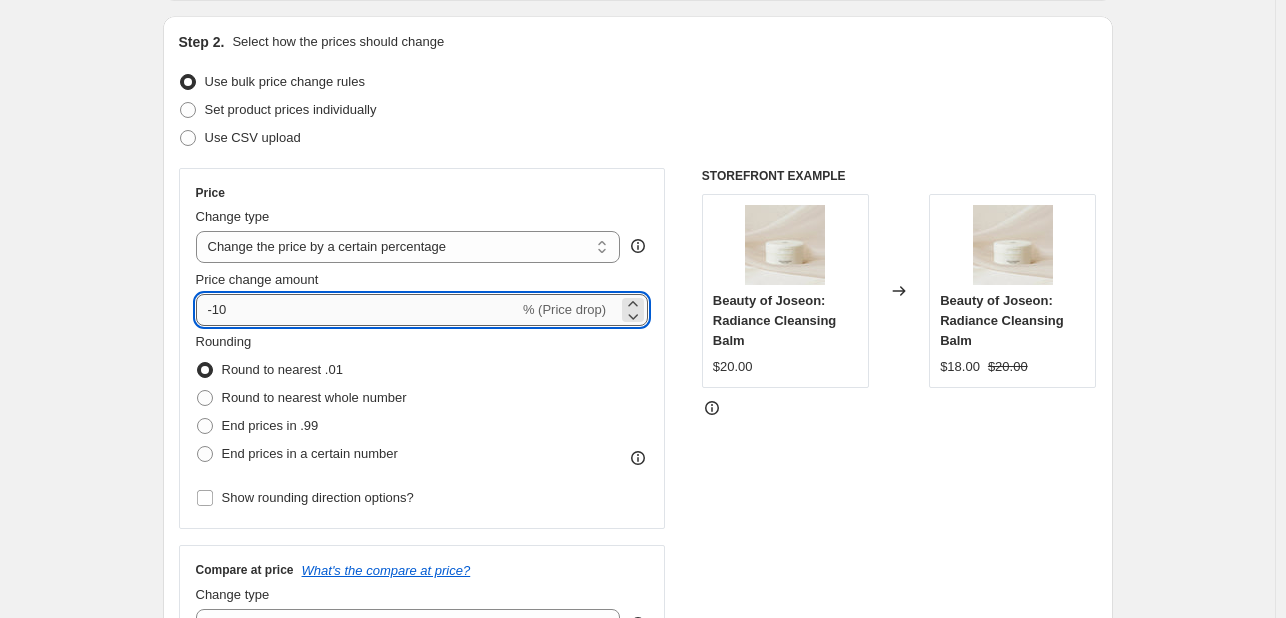 click on "-10" at bounding box center [357, 310] 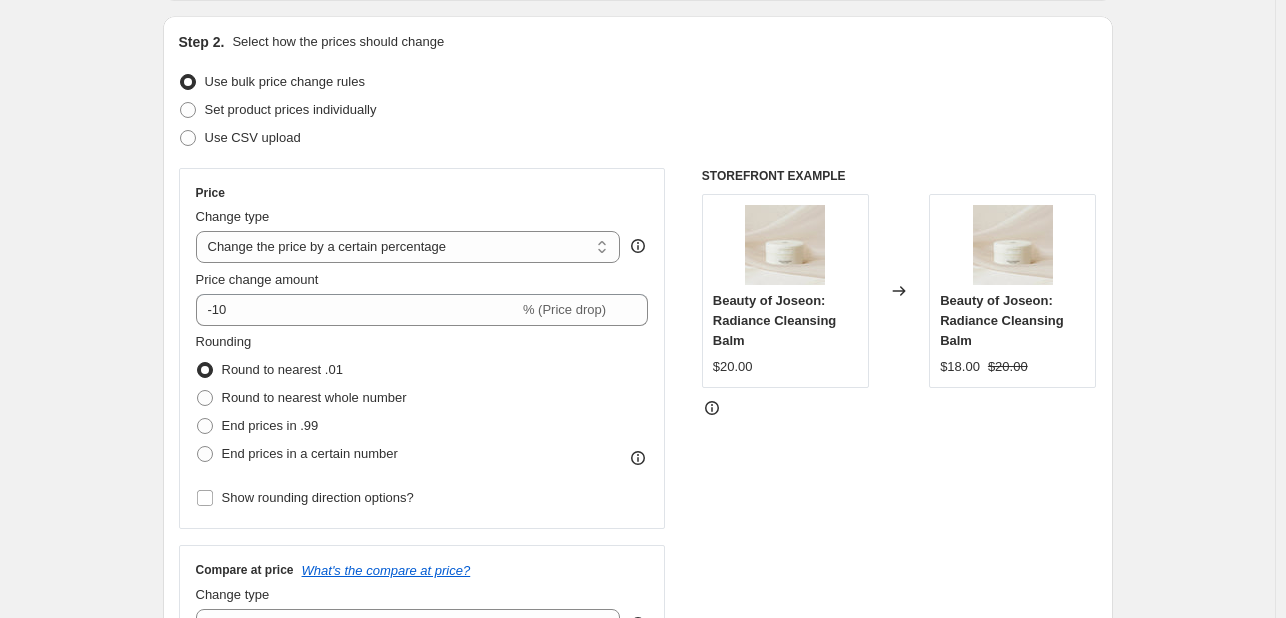 click on "Create new price change job. This page is ready Create new price change job Draft Step 1. Optionally give your price change job a title (eg "March 30% off sale on boots") preventa 2 This title is just for internal use, customers won't see it Step 2. Select how the prices should change Use bulk price change rules Set product prices individually Use CSV upload Price Change type Change the price to a certain amount Change the price by a certain amount Change the price by a certain percentage Change the price to the current compare at price (price before sale) Change the price by a certain amount relative to the compare at price Change the price by a certain percentage relative to the compare at price Don't change the price Change the price by a certain percentage relative to the cost per item Change price to certain cost margin Change the price by a certain percentage Price change amount -10 % (Price drop) Rounding Round to nearest .01 Round to nearest whole number End prices in .99 Compare at price Change type" at bounding box center [637, 799] 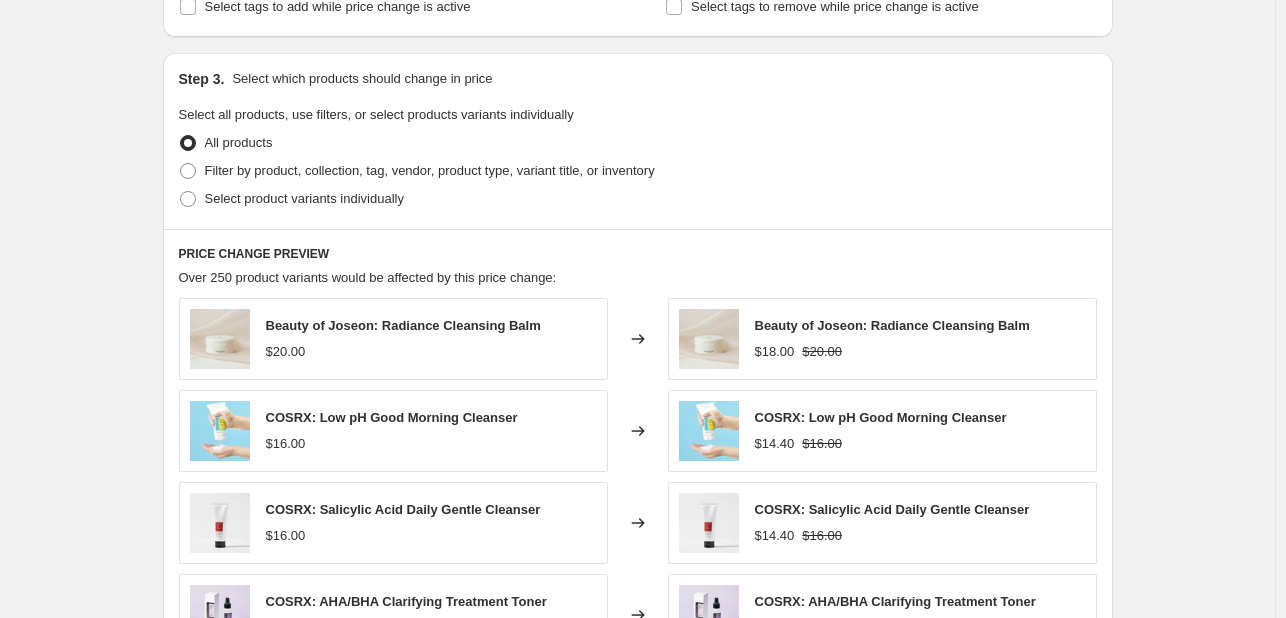 scroll, scrollTop: 1000, scrollLeft: 0, axis: vertical 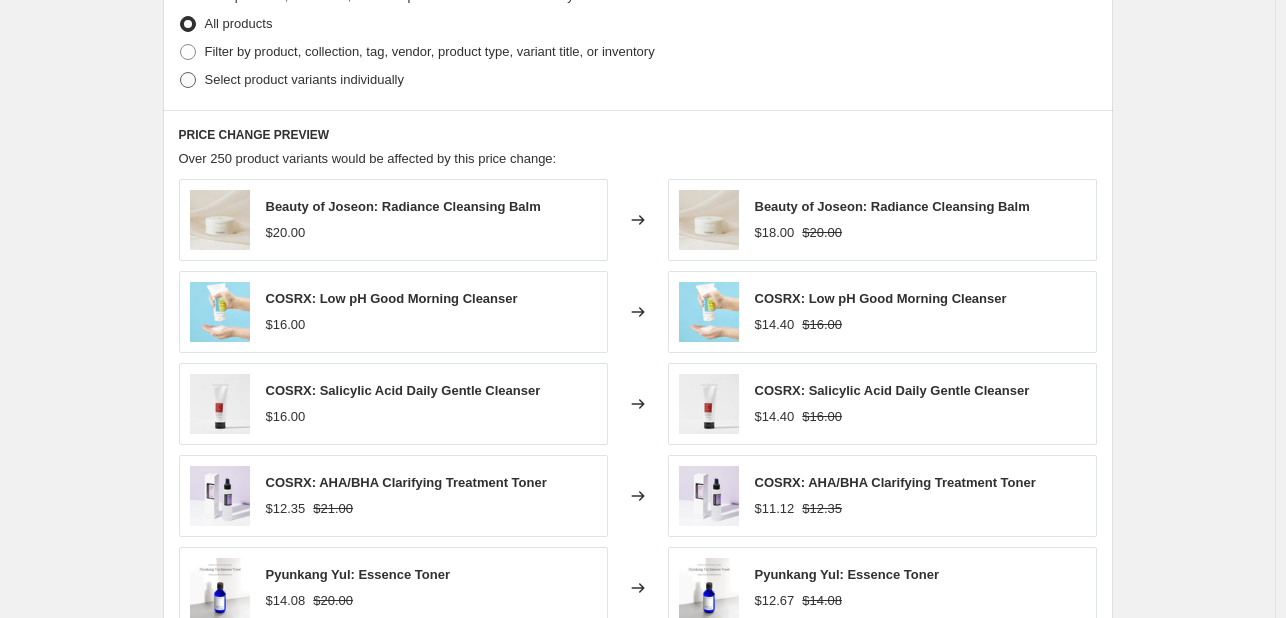 click on "Select product variants individually" at bounding box center [304, 79] 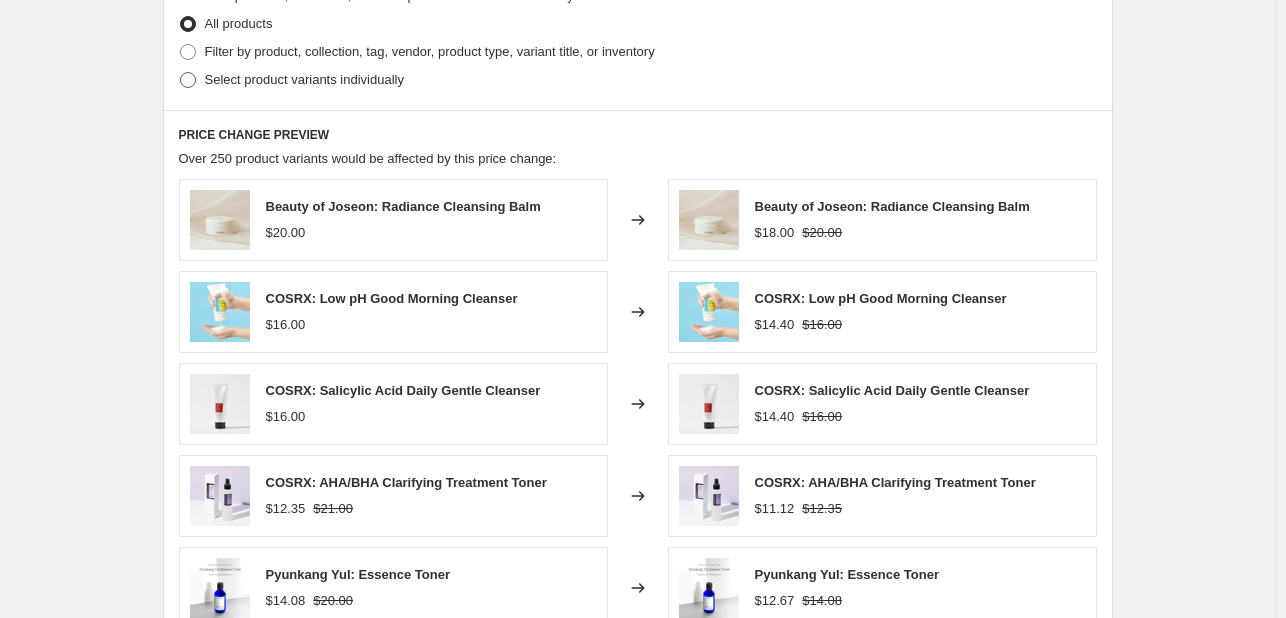 radio on "true" 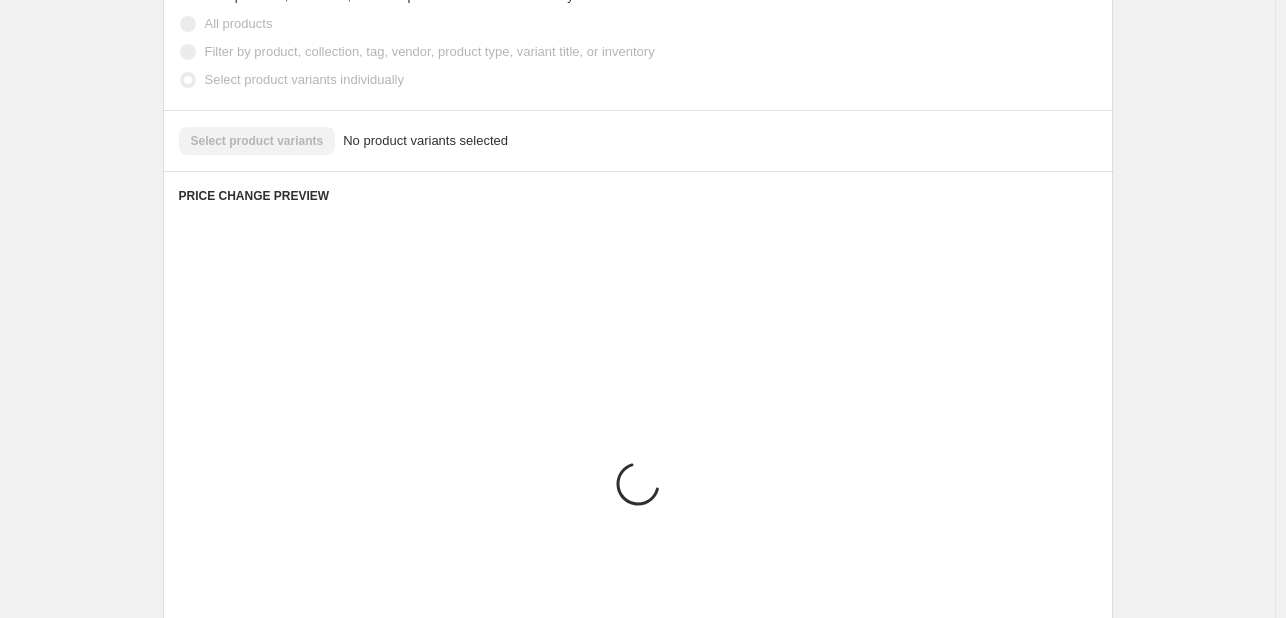 scroll, scrollTop: 938, scrollLeft: 0, axis: vertical 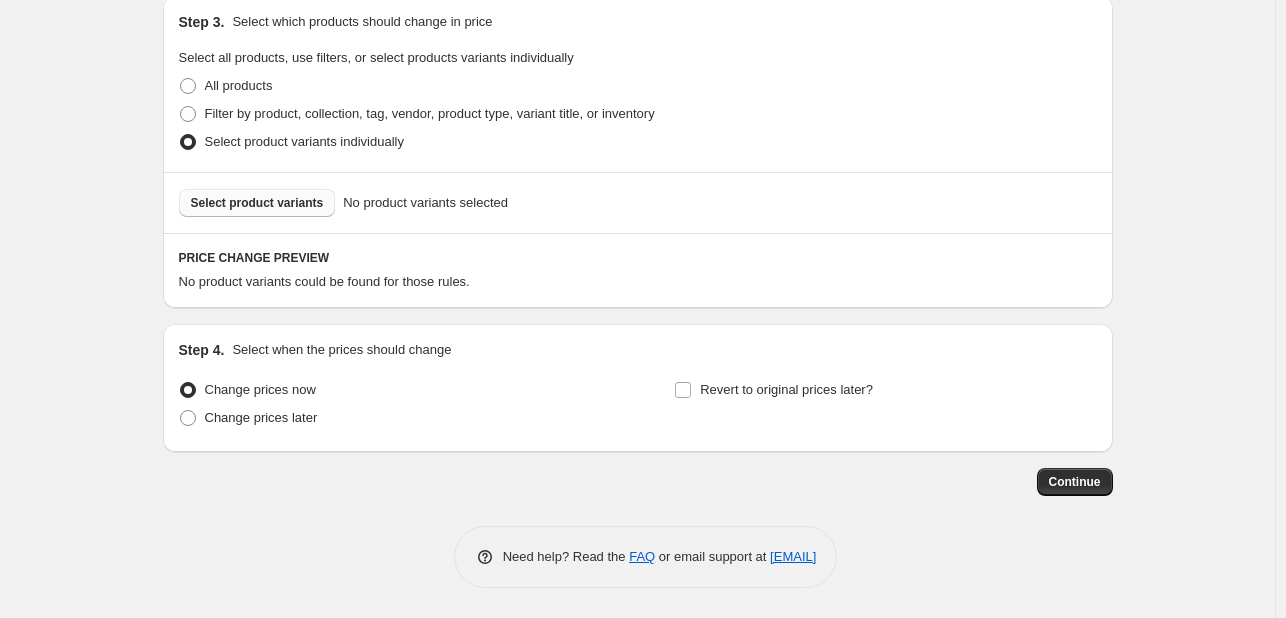 click on "Select product variants" at bounding box center (257, 203) 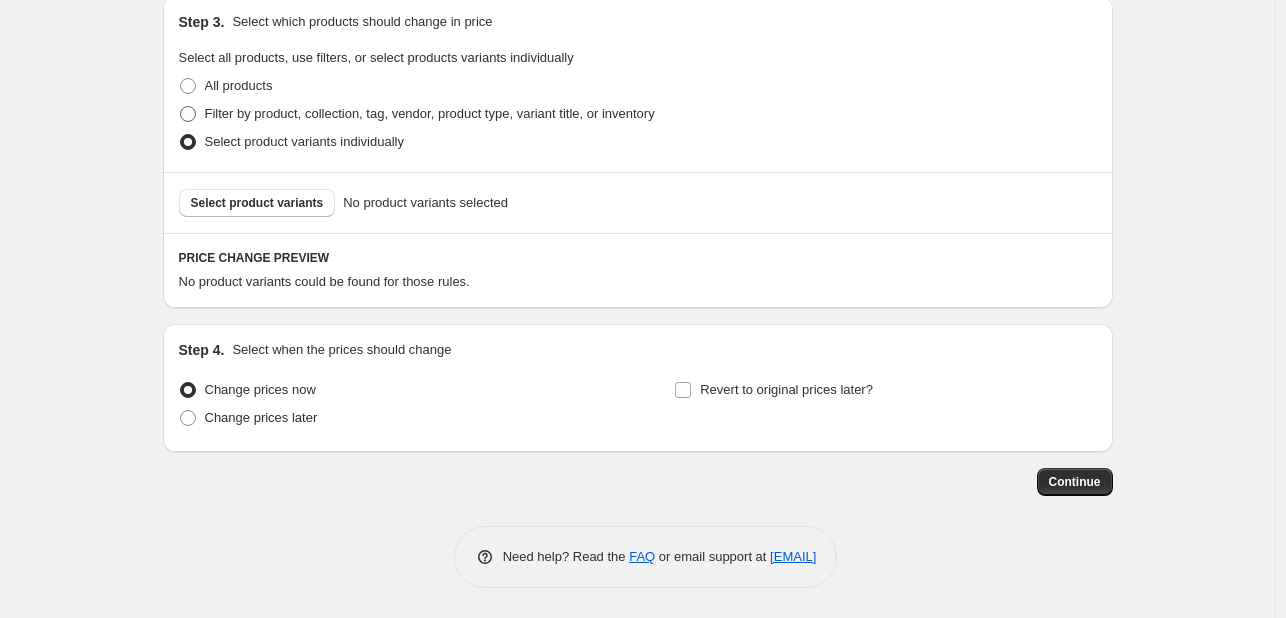 click on "Filter by product, collection, tag, vendor, product type, variant title, or inventory" at bounding box center [430, 113] 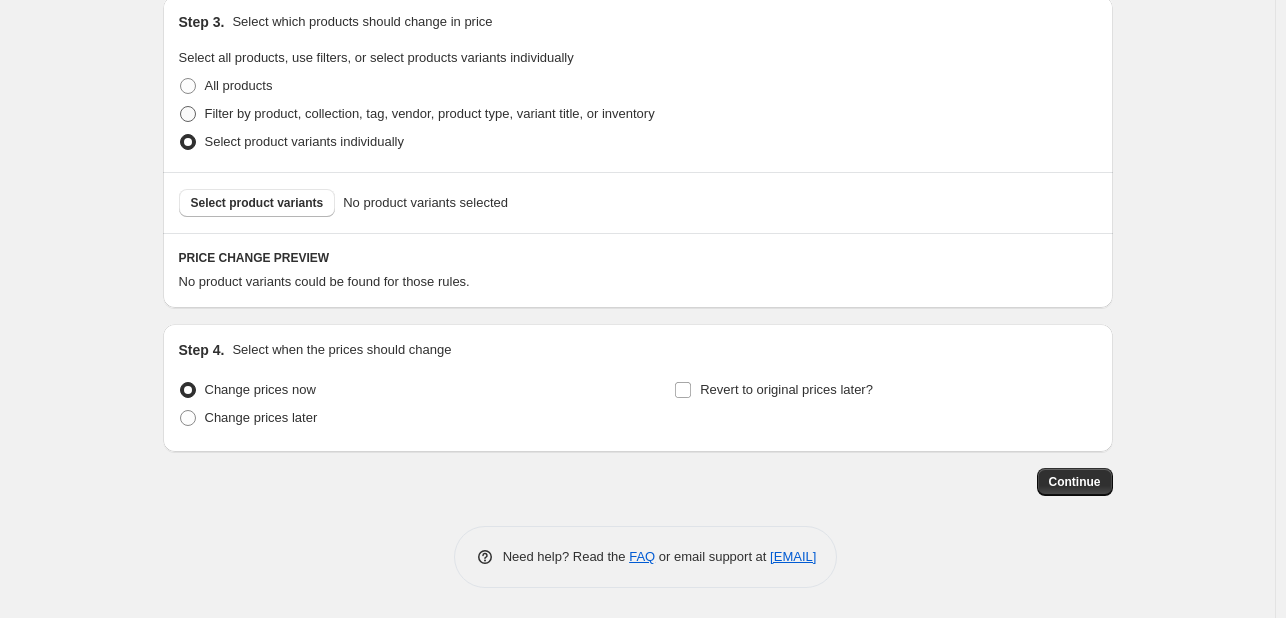 radio on "true" 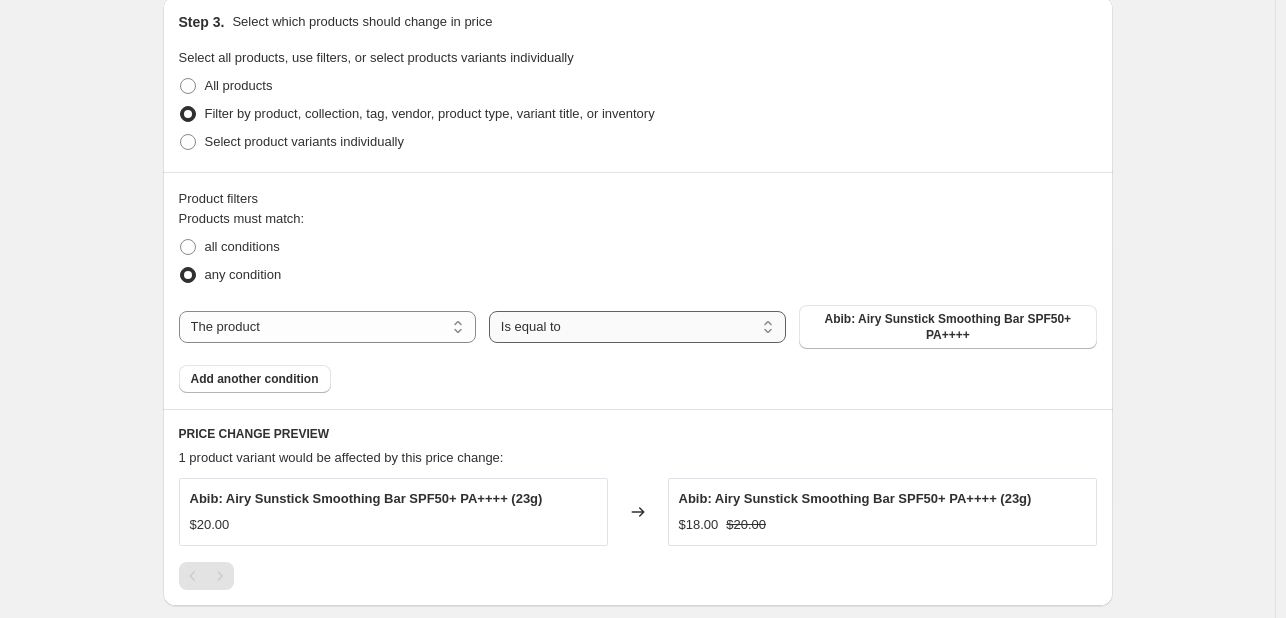click on "Is equal to Is not equal to" at bounding box center [637, 327] 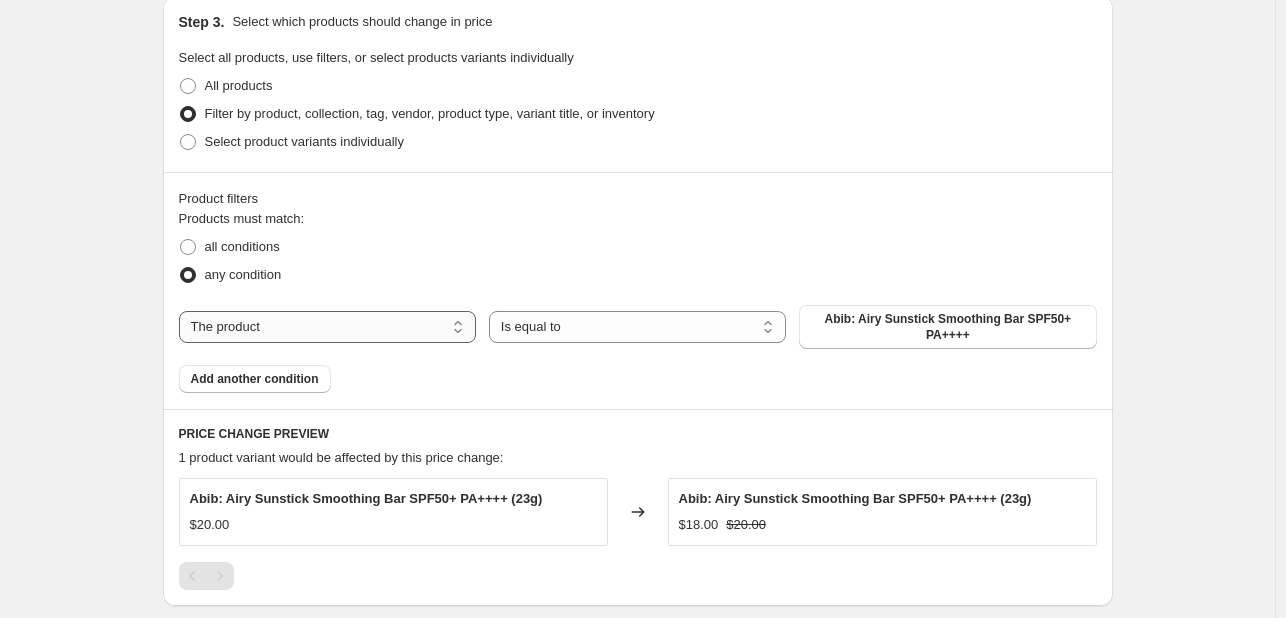 click on "The product The product's collection The product's tag The product's vendor The product's type The product's status The variant's title Inventory quantity" at bounding box center [327, 327] 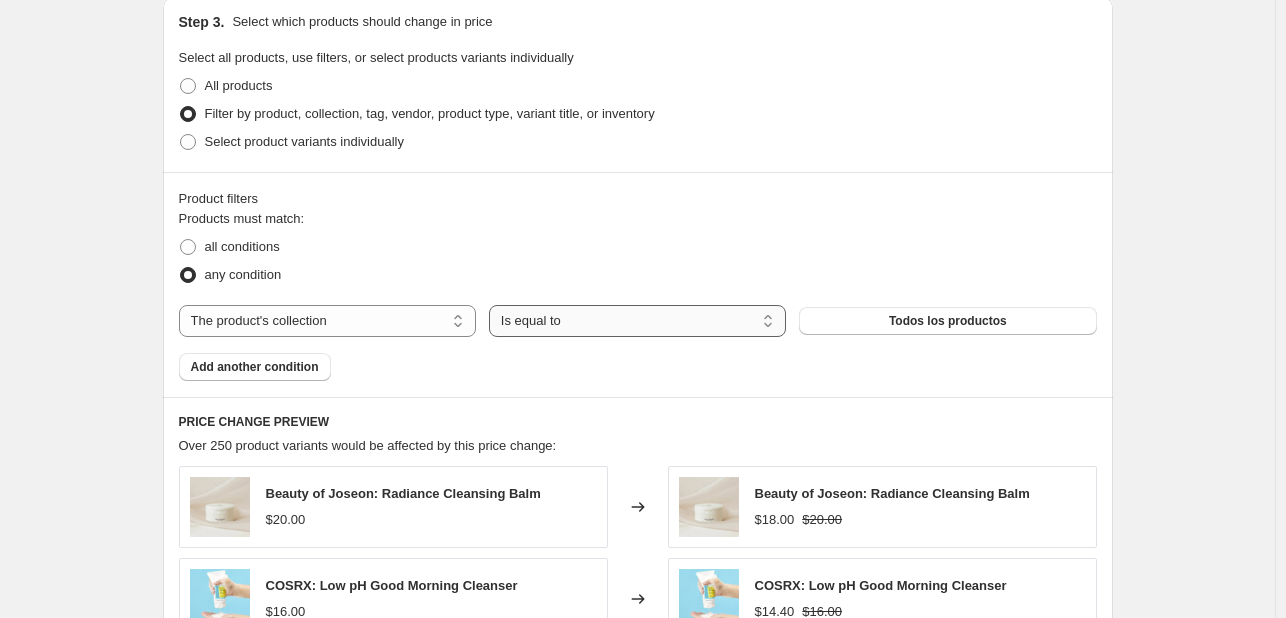 click on "Is equal to Is not equal to" at bounding box center (637, 321) 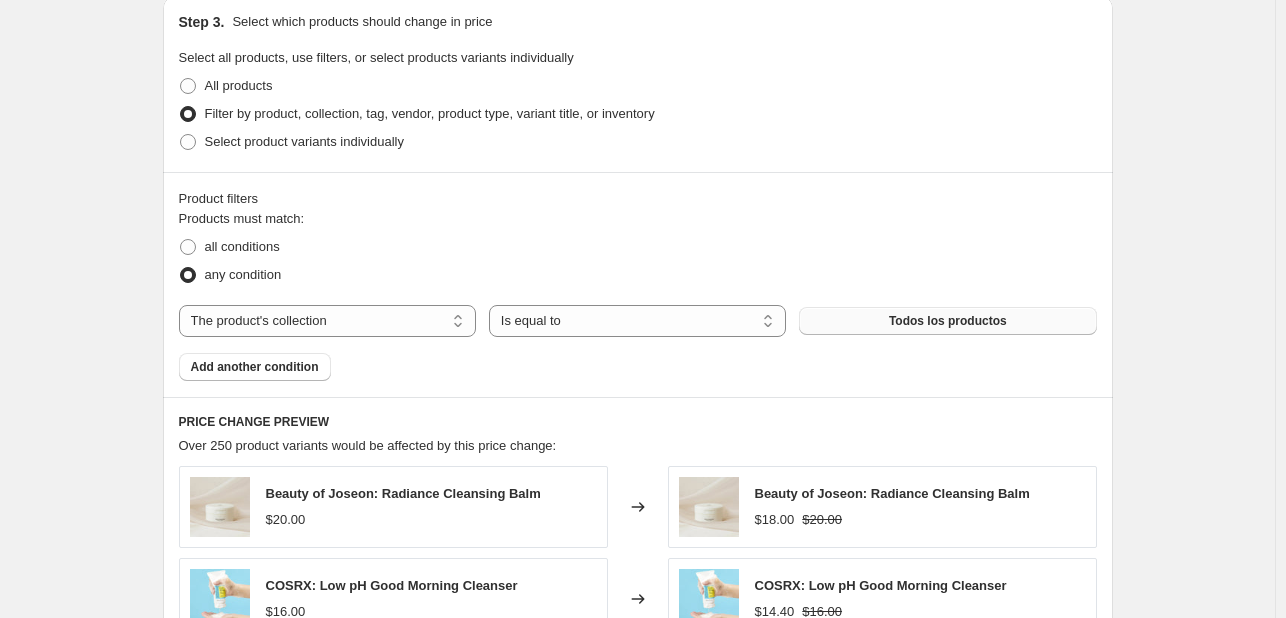 click on "Todos los productos" at bounding box center (948, 321) 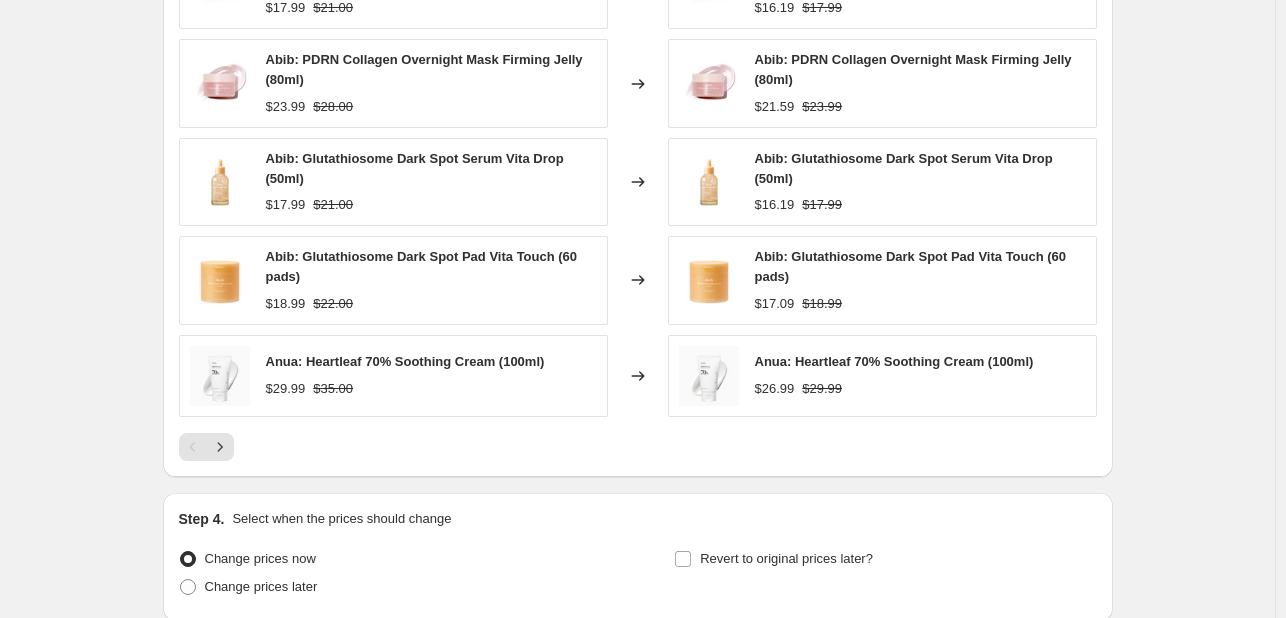 scroll, scrollTop: 1624, scrollLeft: 0, axis: vertical 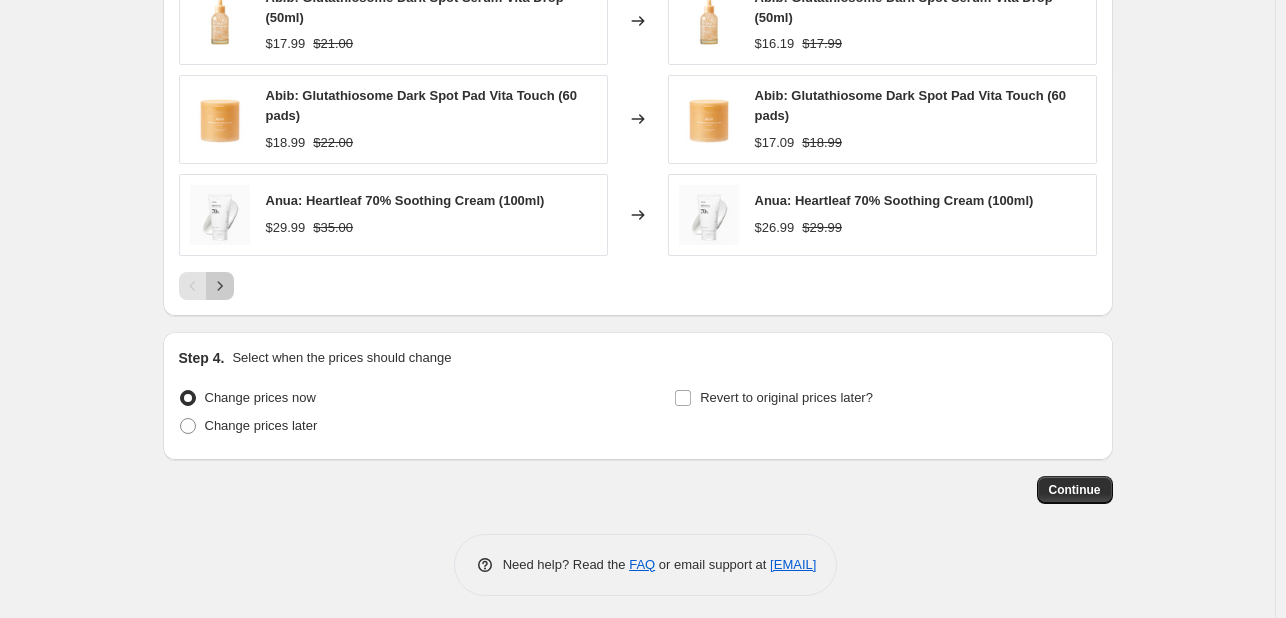 click at bounding box center [220, 286] 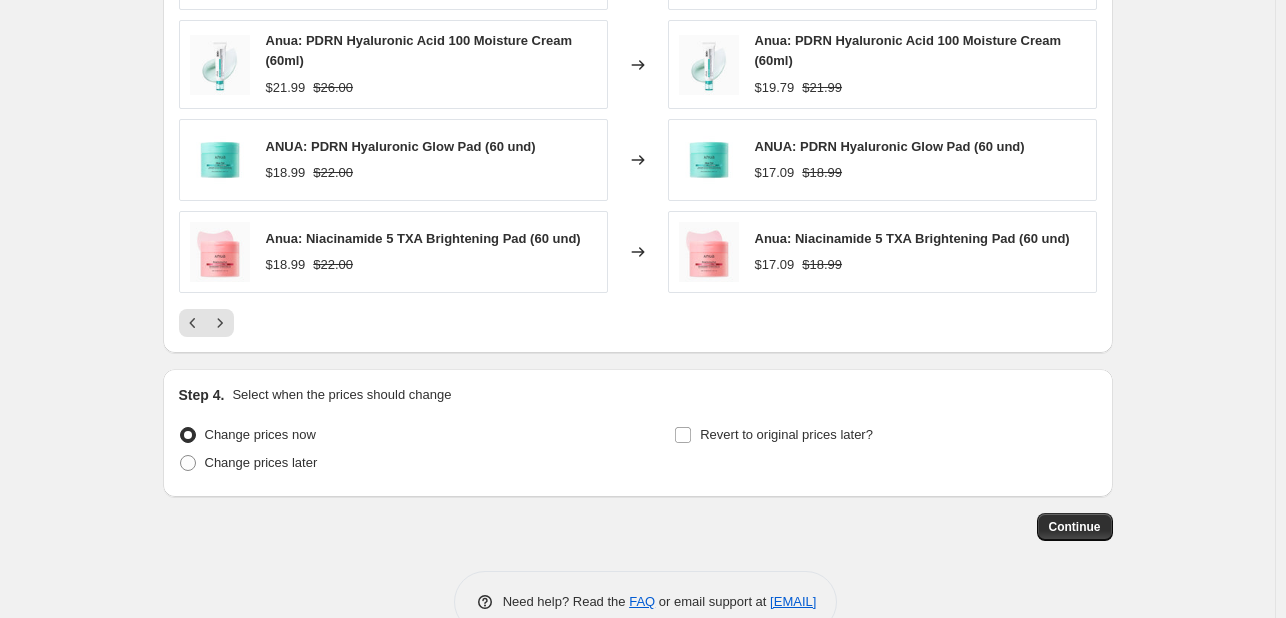 scroll, scrollTop: 1417, scrollLeft: 0, axis: vertical 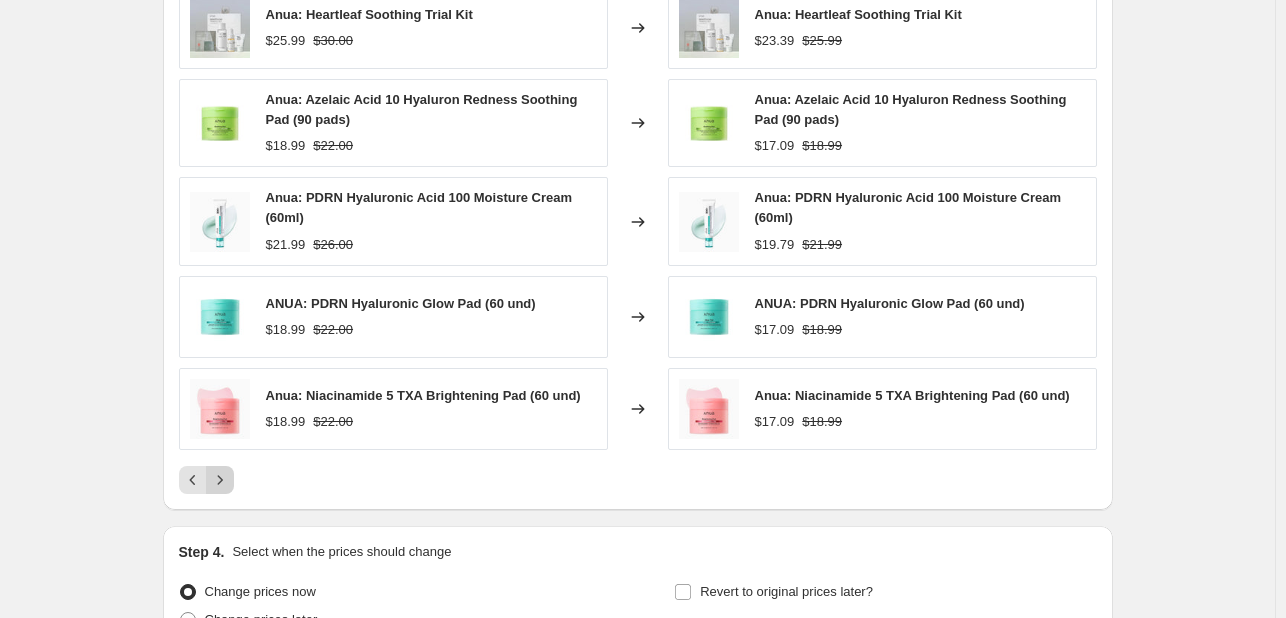 click 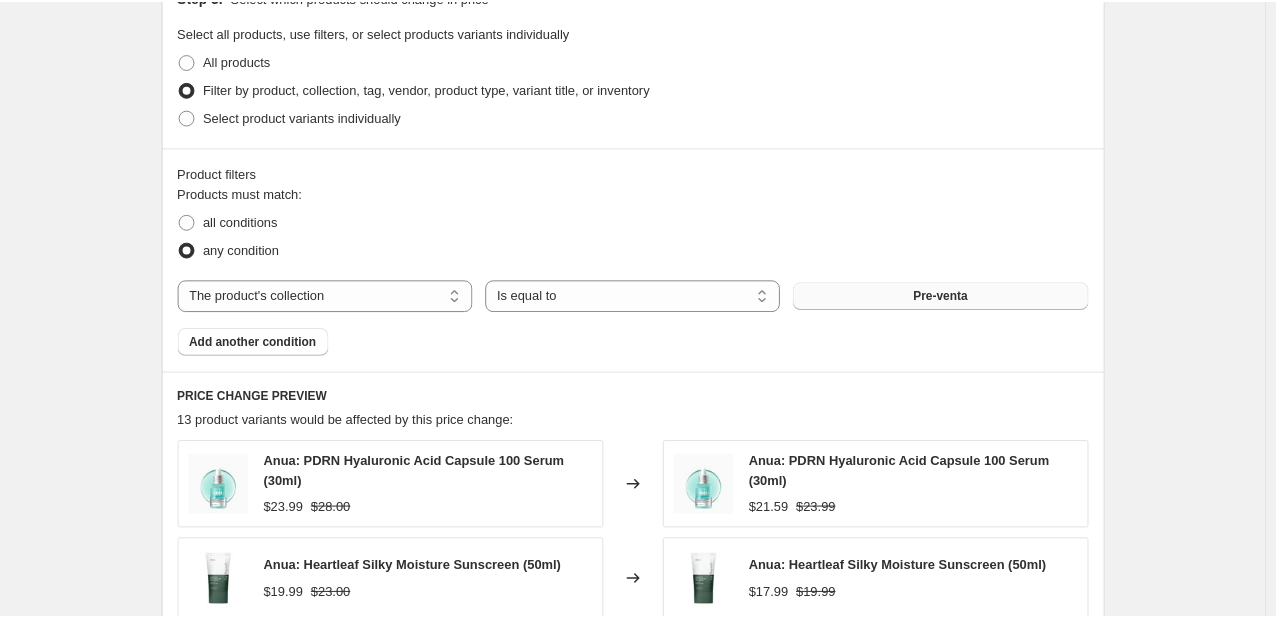scroll, scrollTop: 917, scrollLeft: 0, axis: vertical 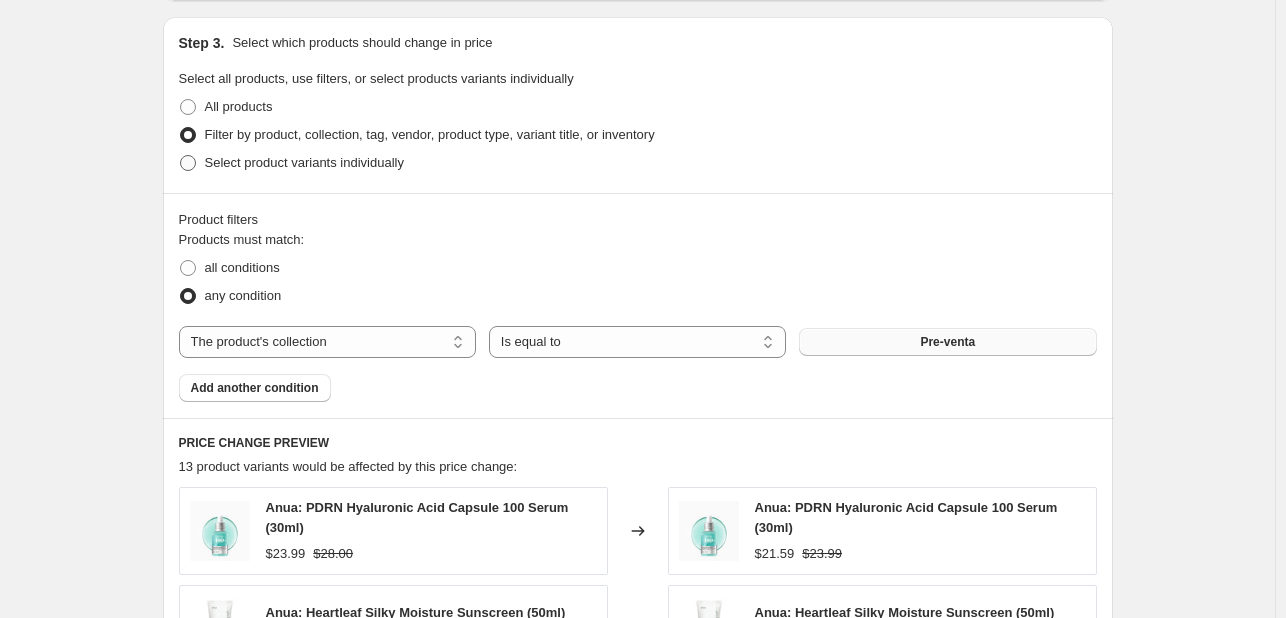 click on "Select product variants individually" at bounding box center (304, 162) 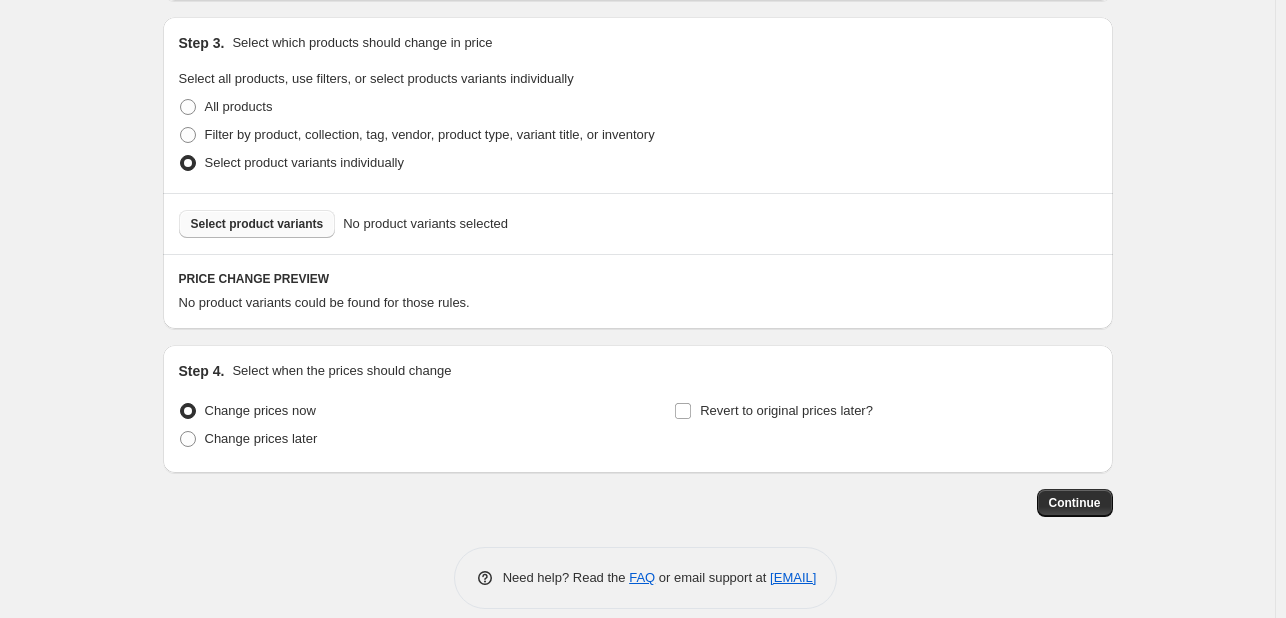 click on "Select product variants" at bounding box center [257, 224] 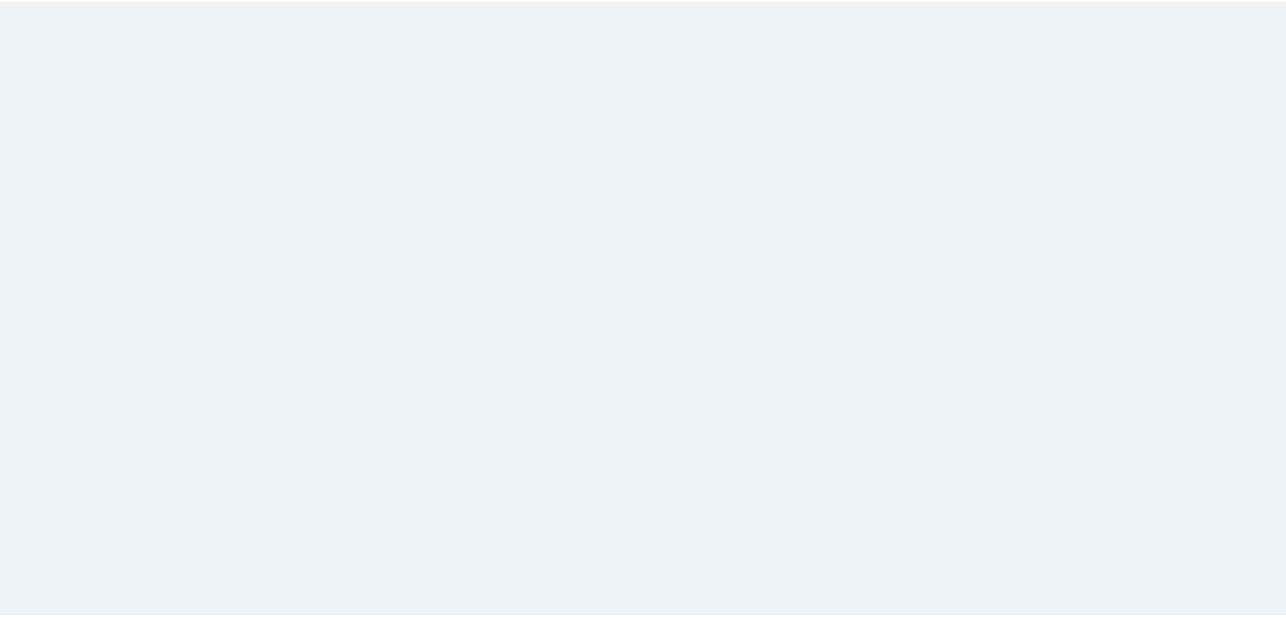 scroll, scrollTop: 0, scrollLeft: 0, axis: both 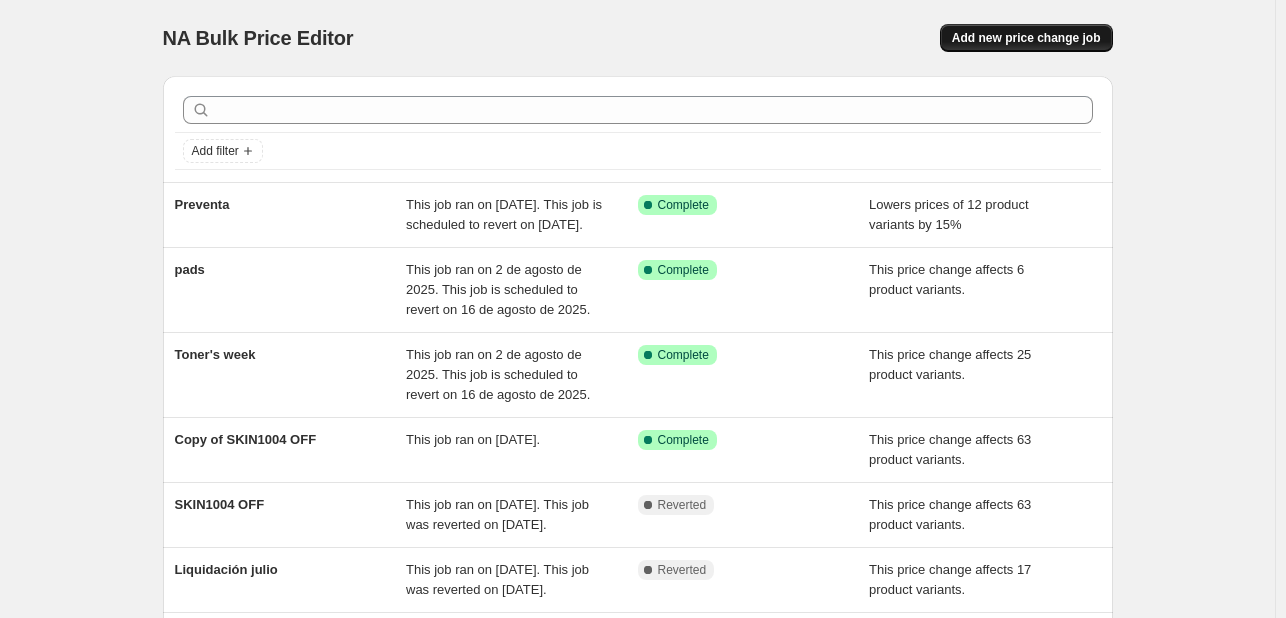 click on "Add new price change job" at bounding box center (1026, 38) 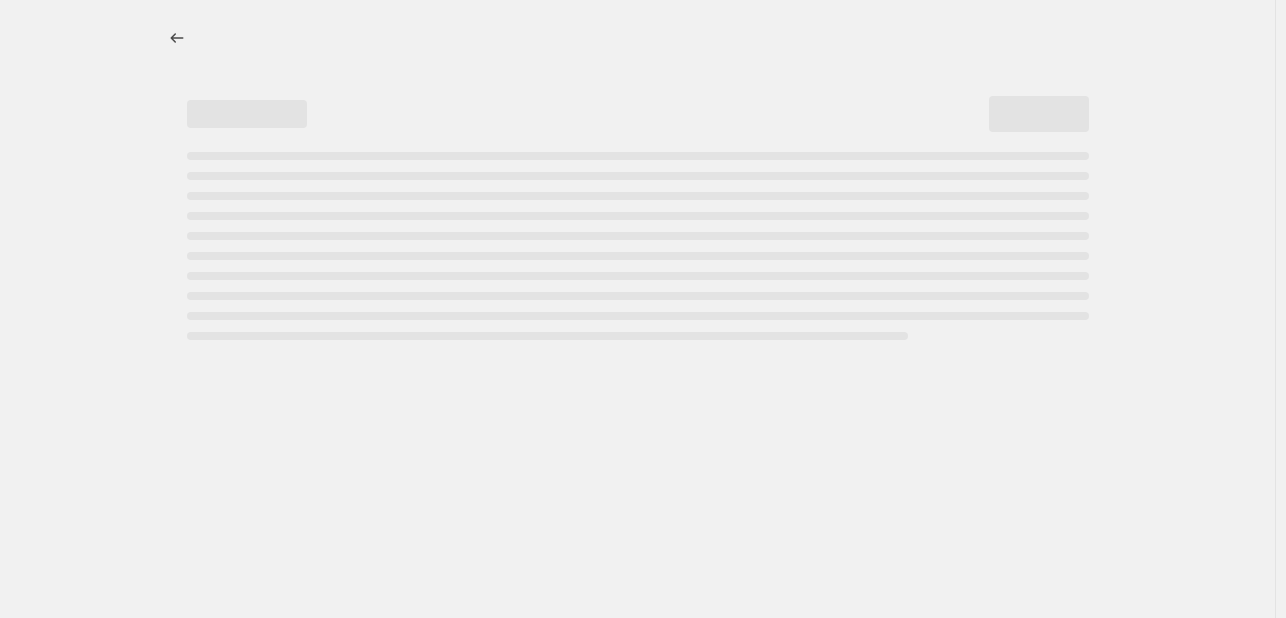 select on "percentage" 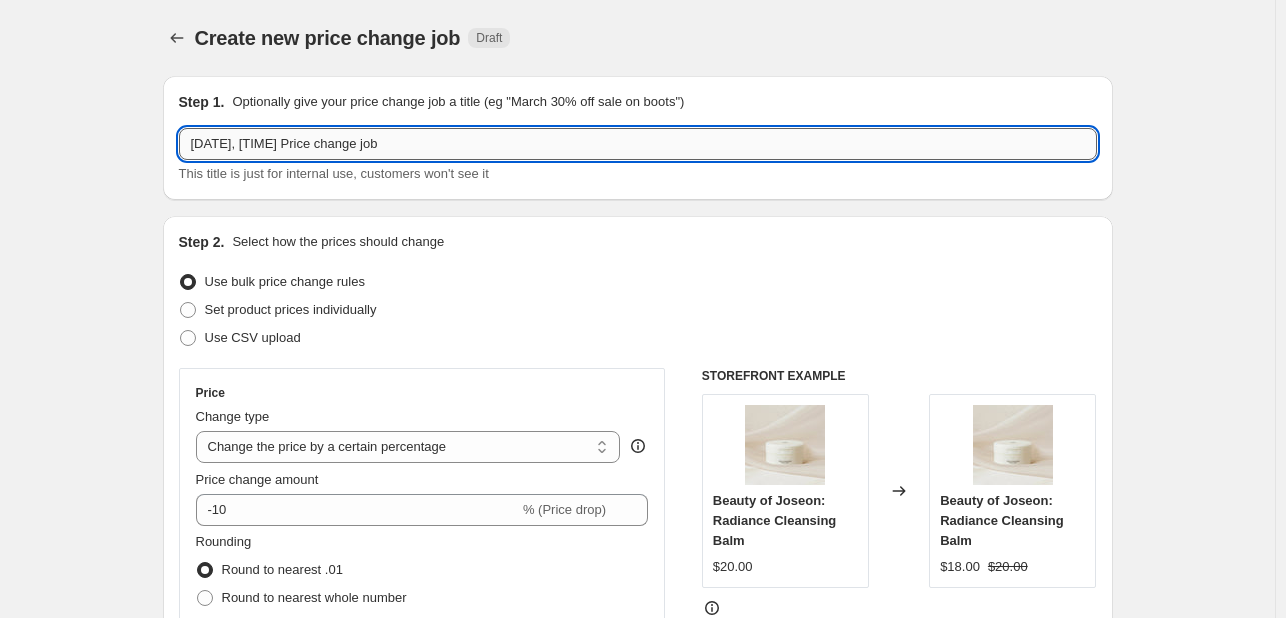 click on "[DATE], [TIME] Price change job" at bounding box center (638, 144) 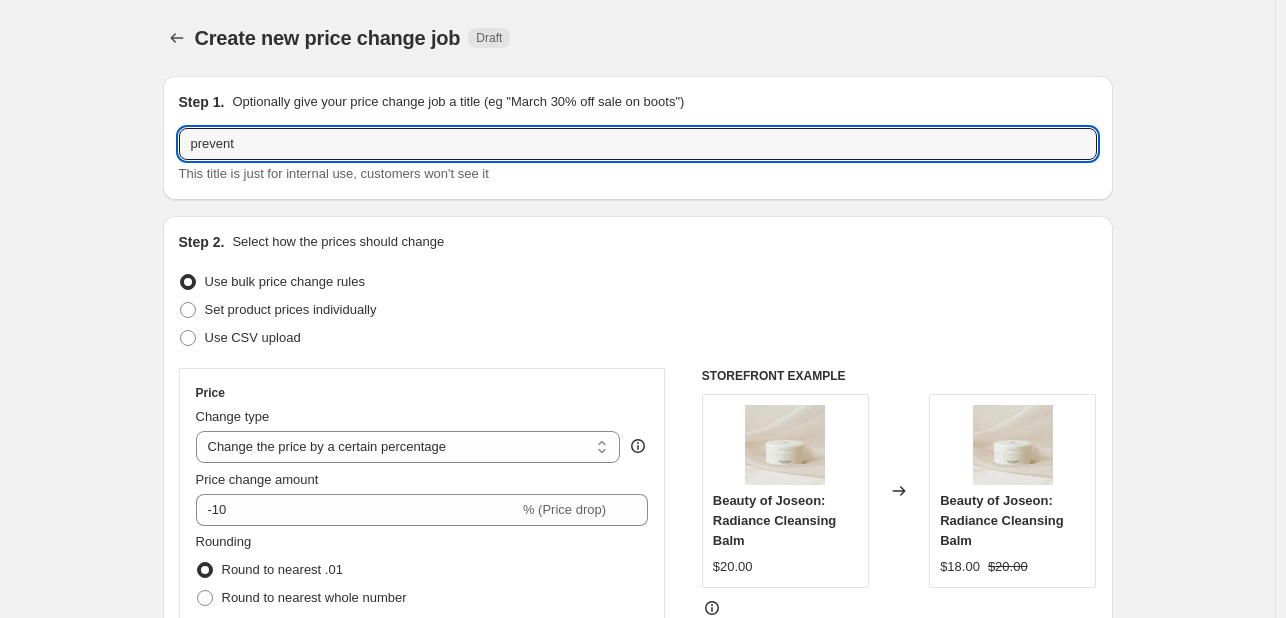 type on "preventa 2" 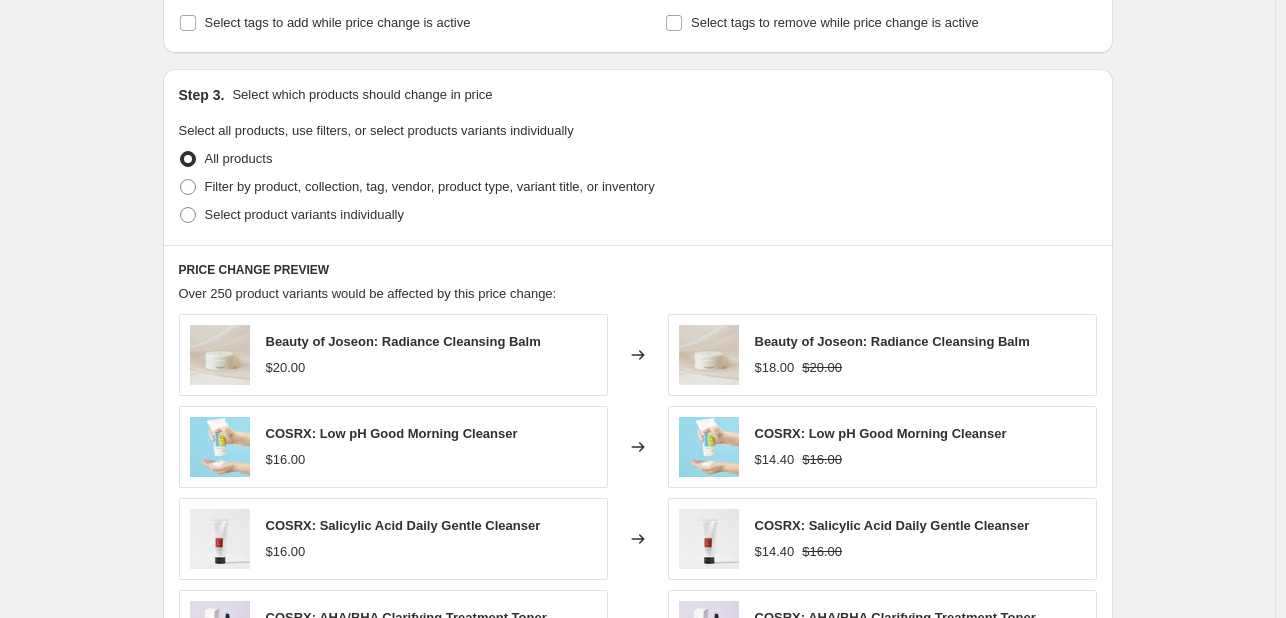 scroll, scrollTop: 900, scrollLeft: 0, axis: vertical 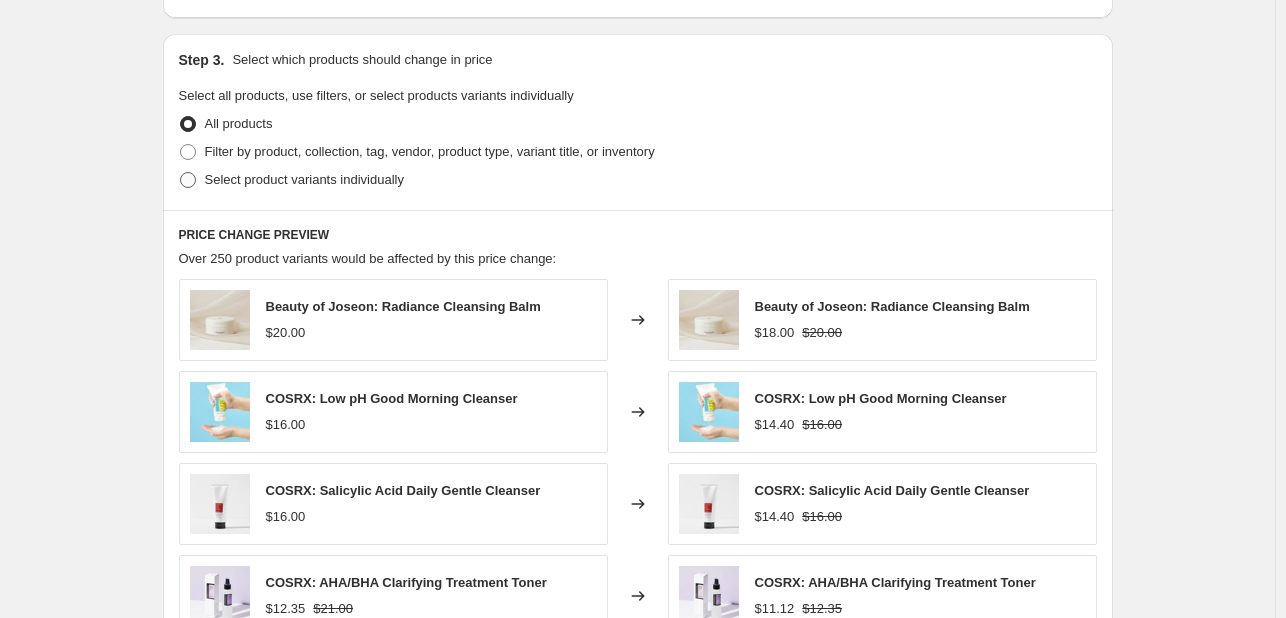 click on "Select product variants individually" at bounding box center (304, 179) 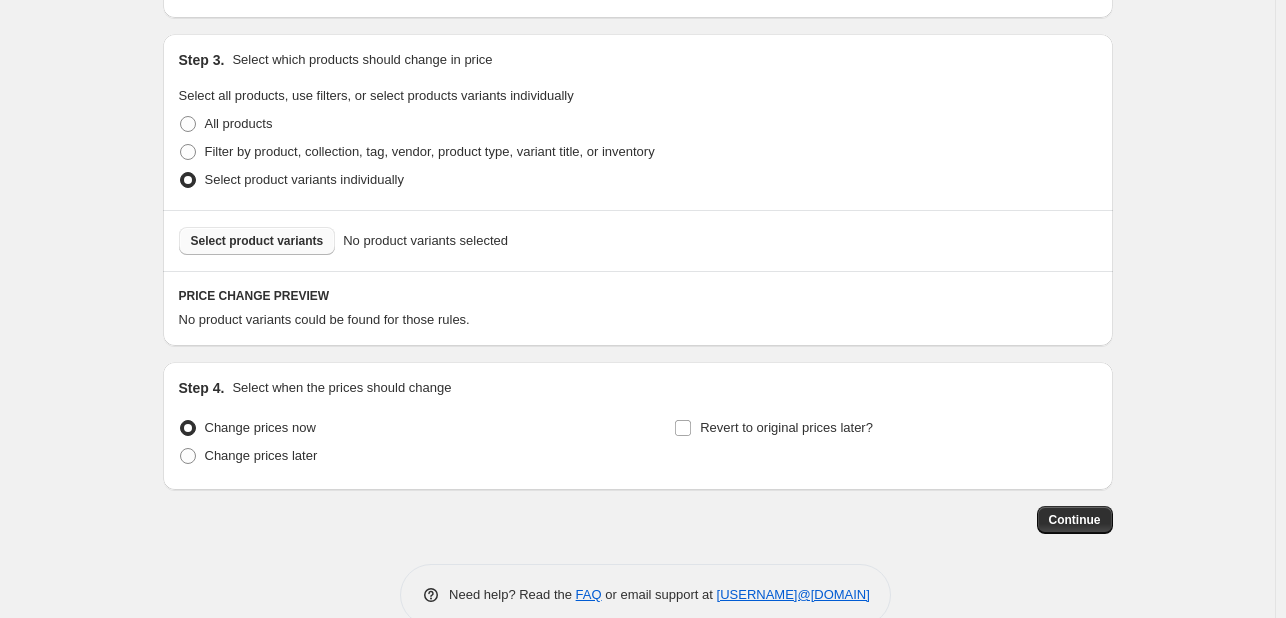 click on "Select product variants" at bounding box center [257, 241] 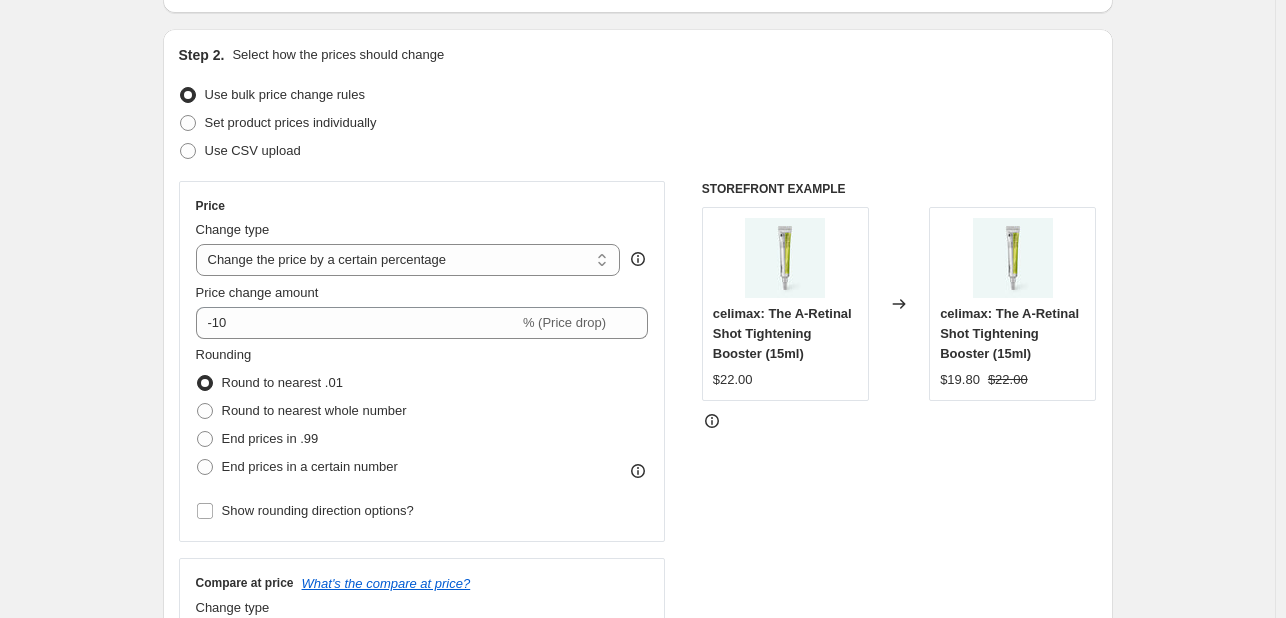 scroll, scrollTop: 200, scrollLeft: 0, axis: vertical 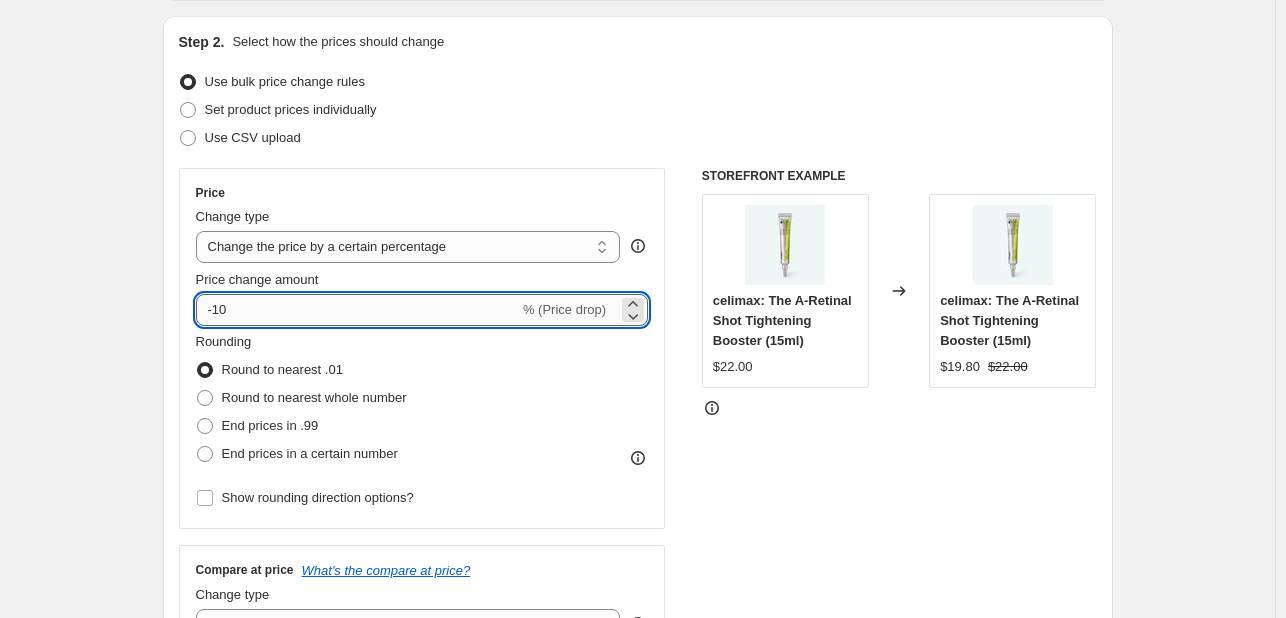 click on "-10" at bounding box center [357, 310] 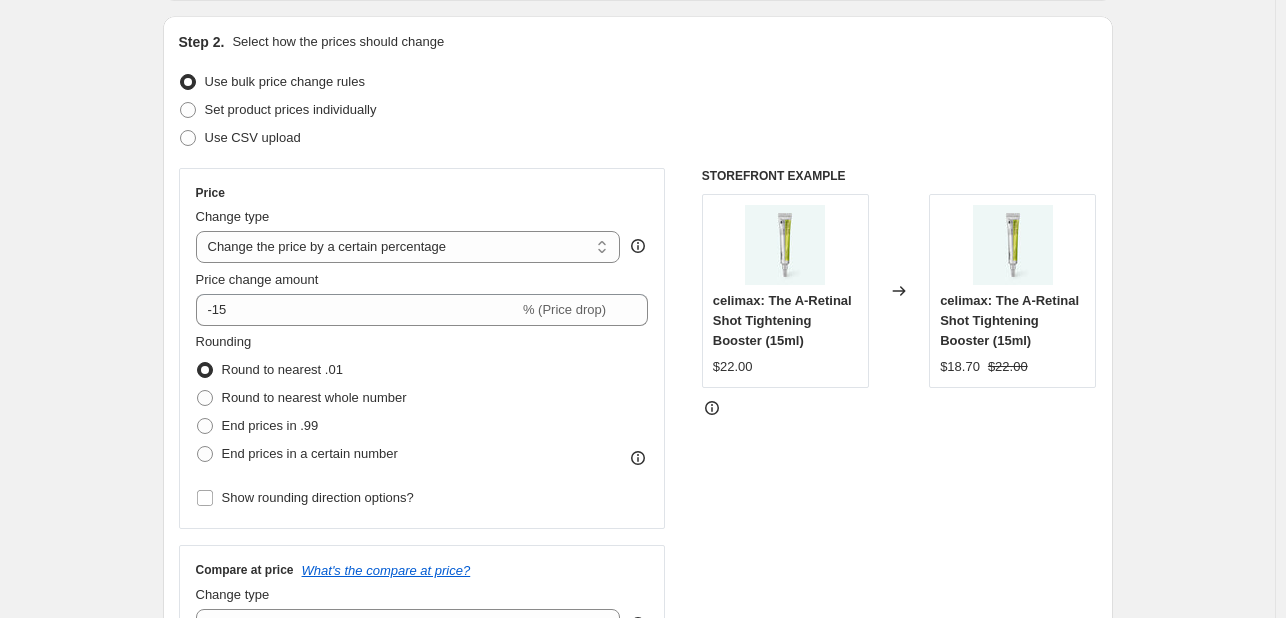 click on "Create new price change job. This page is ready Create new price change job Draft Step 1. Optionally give your price change job a title (eg "March 30% off sale on boots") preventa 2 This title is just for internal use, customers won't see it Step 2. Select how the prices should change Use bulk price change rules Set product prices individually Use CSV upload Price Change type Change the price to a certain amount Change the price by a certain amount Change the price by a certain percentage Change the price to the current compare at price (price before sale) Change the price by a certain amount relative to the compare at price Change the price by a certain percentage relative to the compare at price Don't change the price Change the price by a certain percentage relative to the cost per item Change price to certain cost margin Change the price by a certain percentage Price change amount -15 % (Price drop) Rounding Round to nearest .01 Round to nearest whole number End prices in .99 Compare at price Change type" at bounding box center (638, 649) 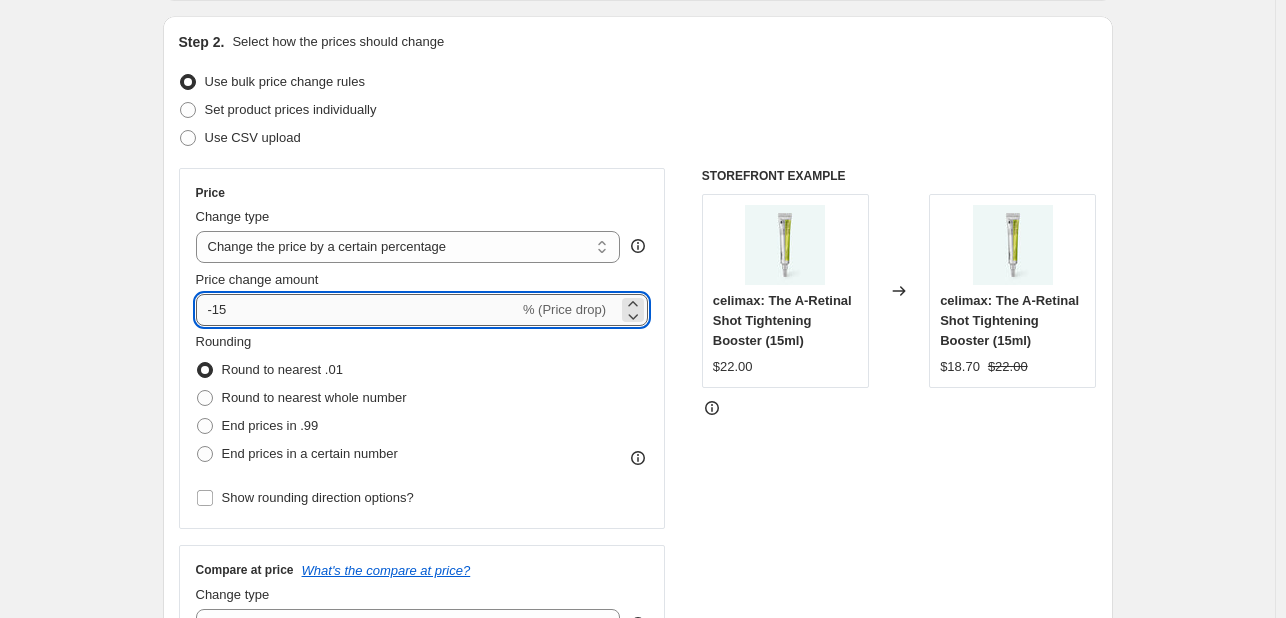 click on "-15" at bounding box center [357, 310] 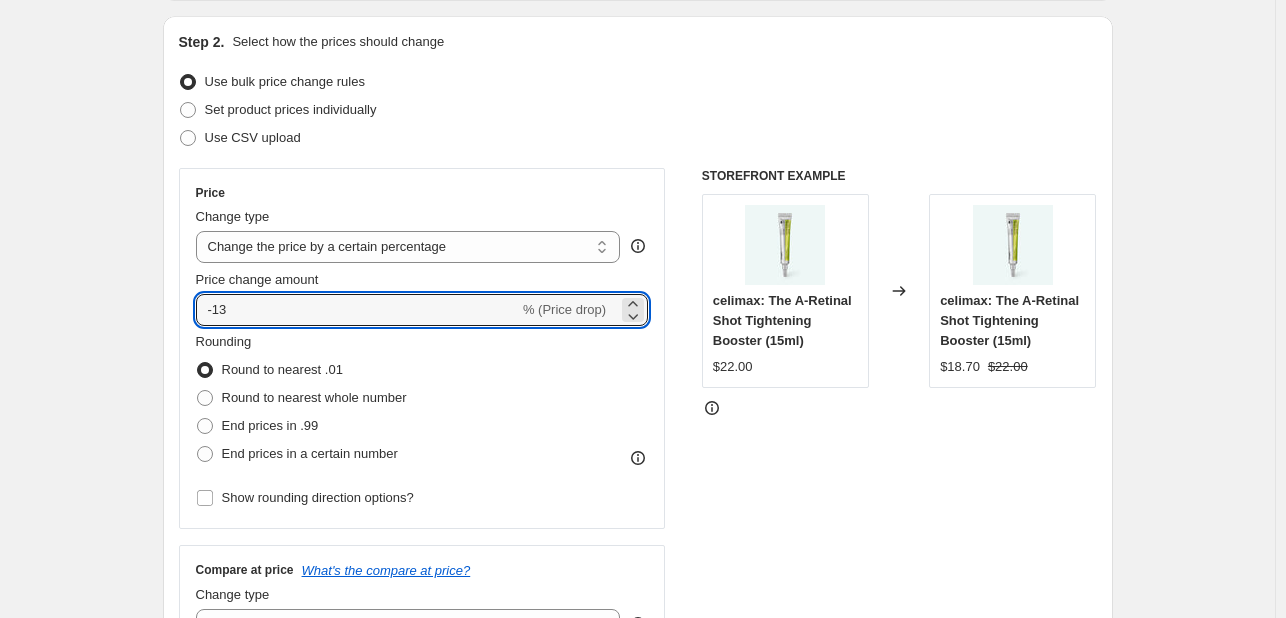 type on "-13" 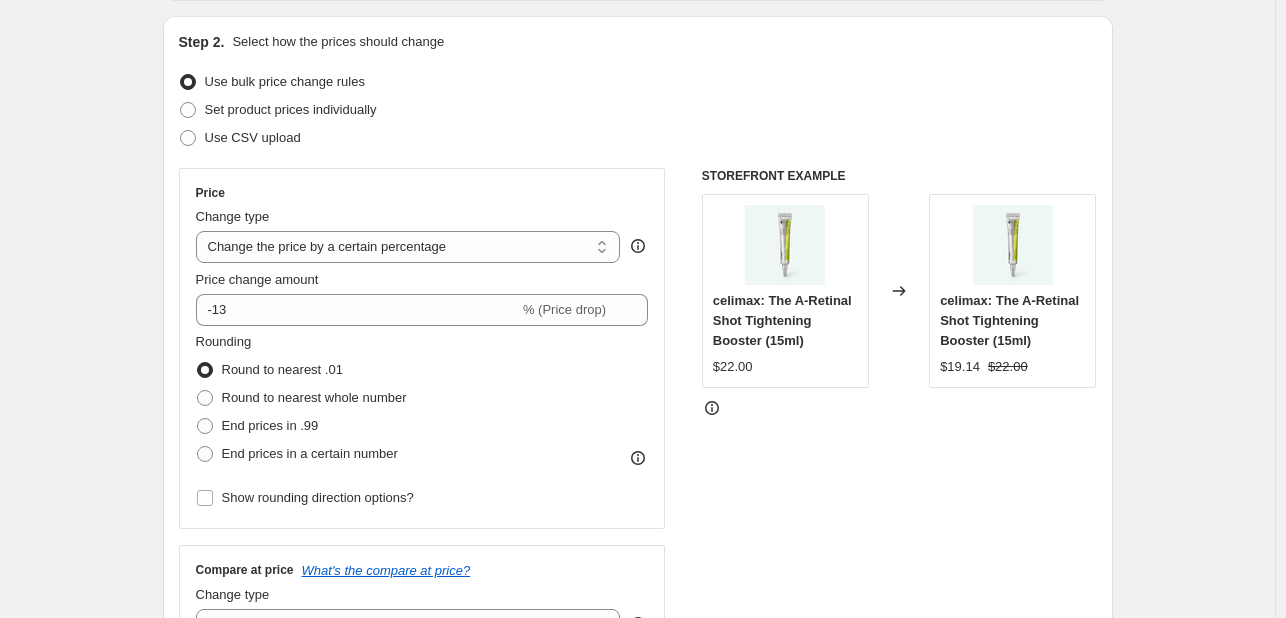 click on "Create new price change job. This page is ready Create new price change job Draft Step 1. Optionally give your price change job a title (eg "March 30% off sale on boots") preventa 2 This title is just for internal use, customers won't see it Step 2. Select how the prices should change Use bulk price change rules Set product prices individually Use CSV upload Price Change type Change the price to a certain amount Change the price by a certain amount Change the price by a certain percentage Change the price to the current compare at price (price before sale) Change the price by a certain amount relative to the compare at price Change the price by a certain percentage relative to the compare at price Don't change the price Change the price by a certain percentage relative to the cost per item Change price to certain cost margin Change the price by a certain percentage Price change amount -13 % (Price drop) Rounding Round to nearest .01 Round to nearest whole number End prices in .99 Compare at price Change type" at bounding box center (637, 649) 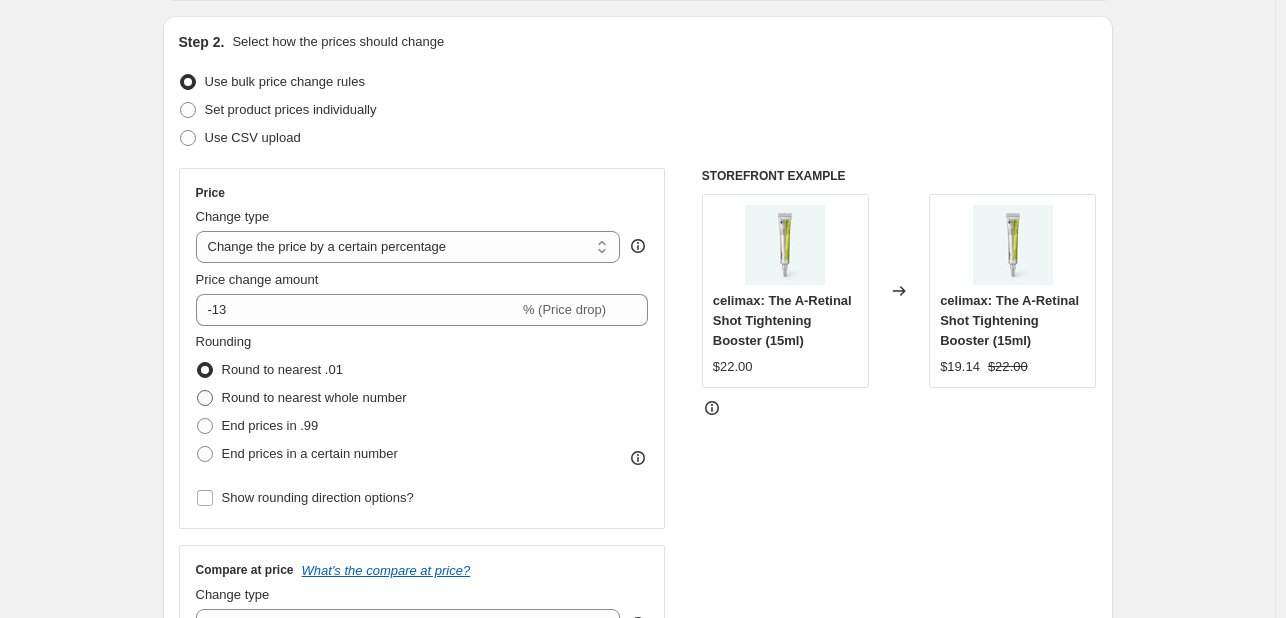 click on "Round to nearest whole number" at bounding box center (314, 397) 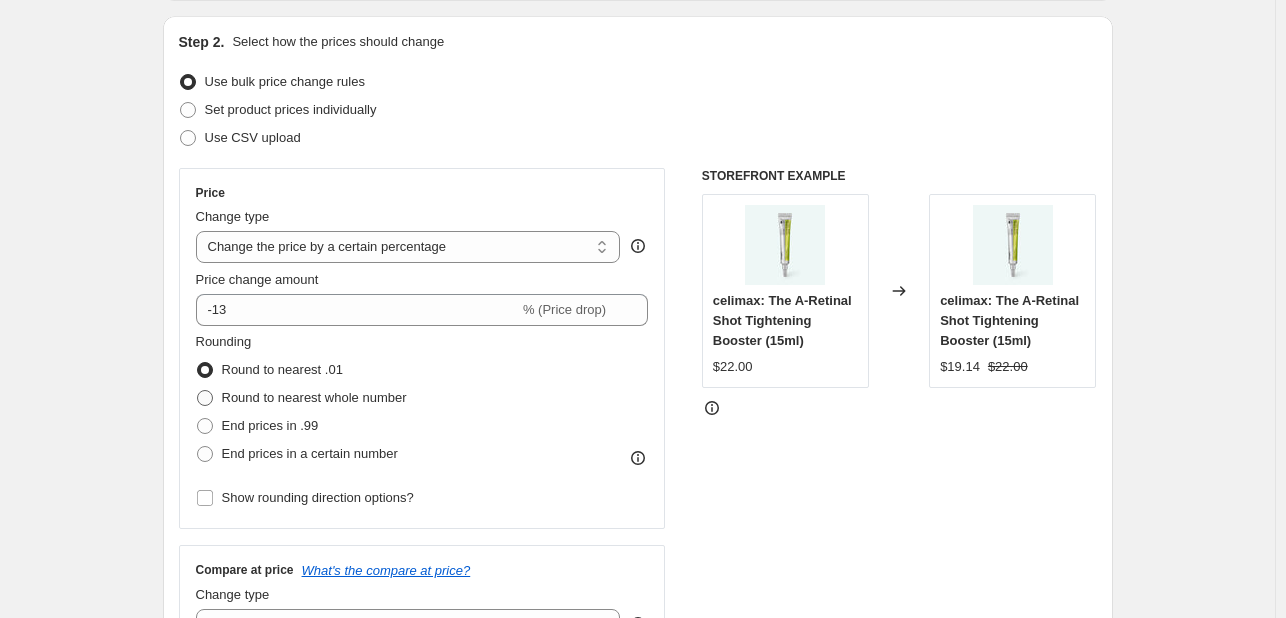 radio on "true" 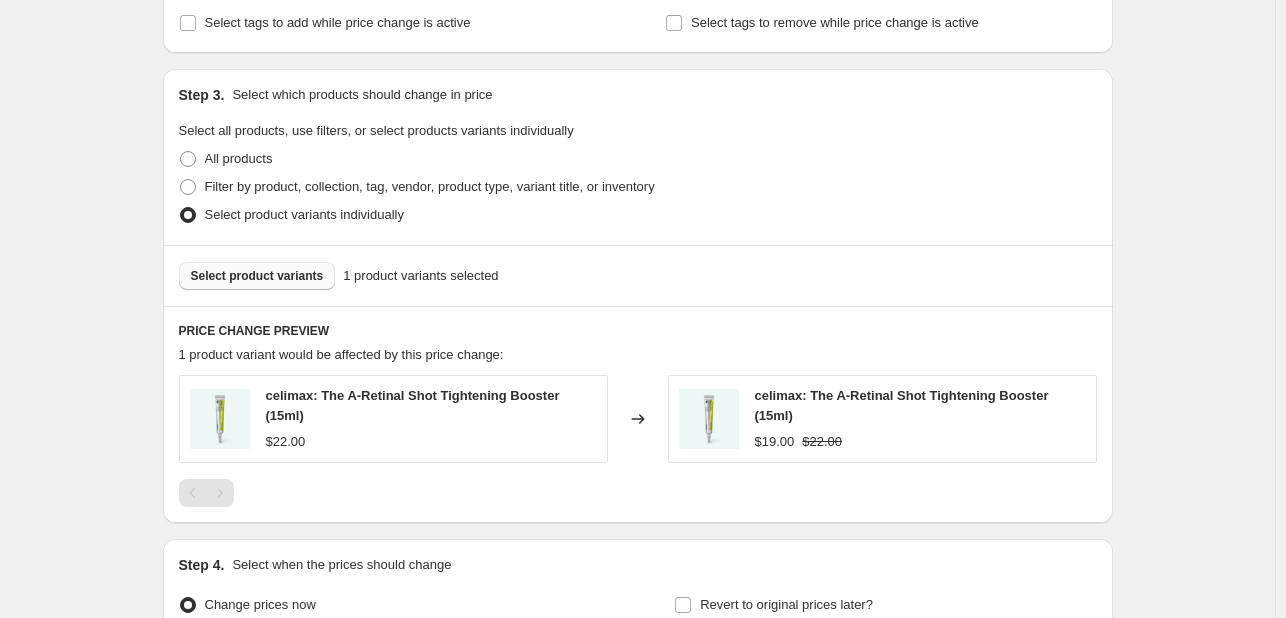 scroll, scrollTop: 1080, scrollLeft: 0, axis: vertical 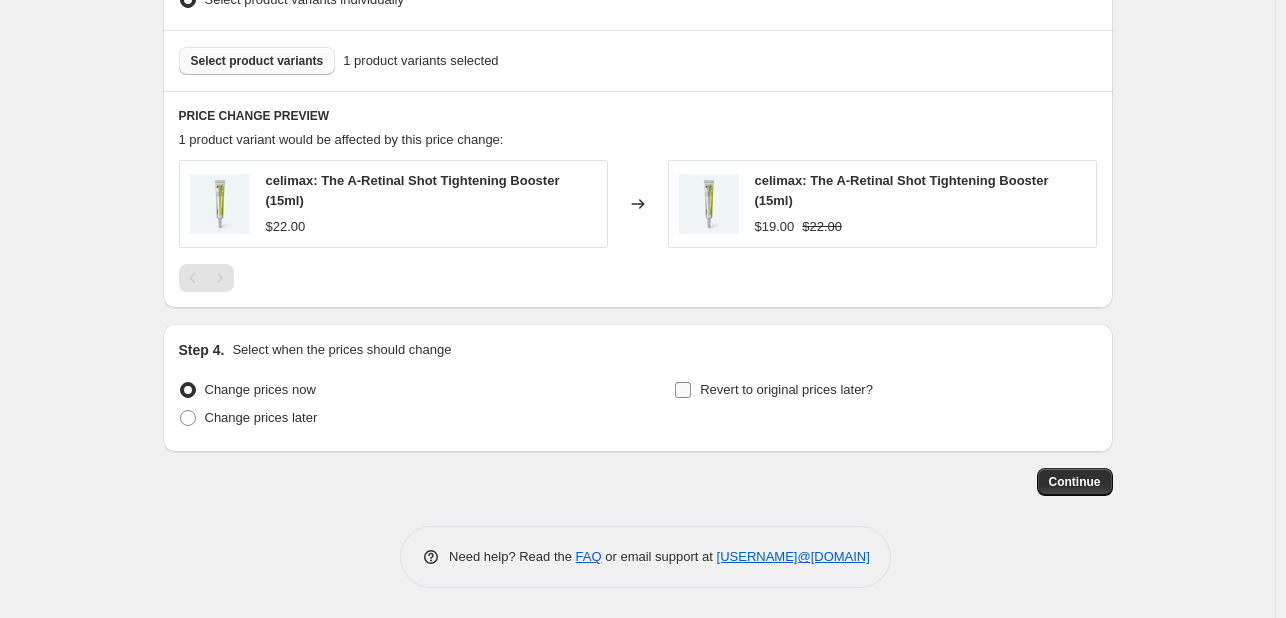 click on "Revert to original prices later?" at bounding box center (786, 389) 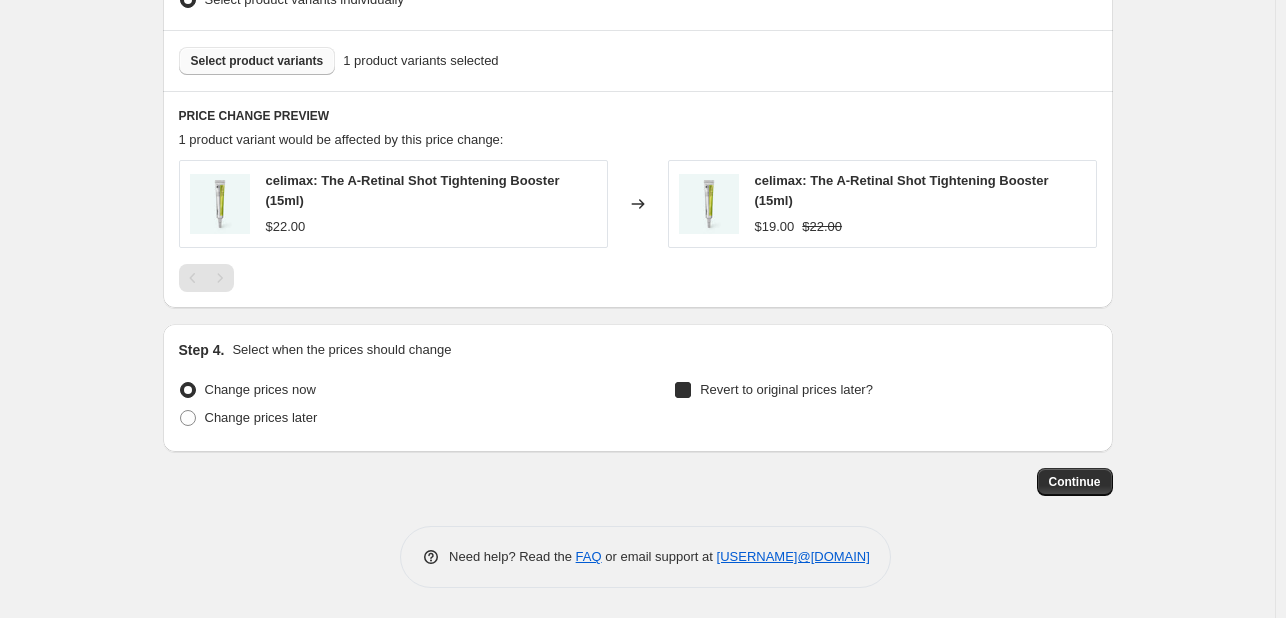 checkbox on "true" 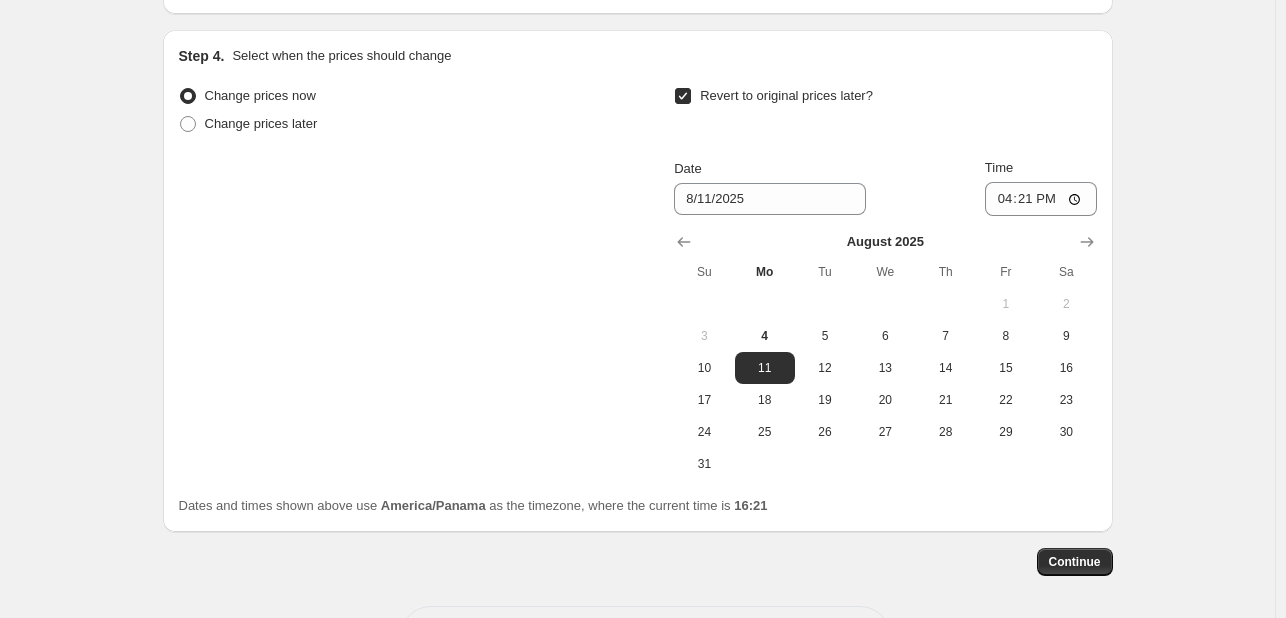scroll, scrollTop: 1380, scrollLeft: 0, axis: vertical 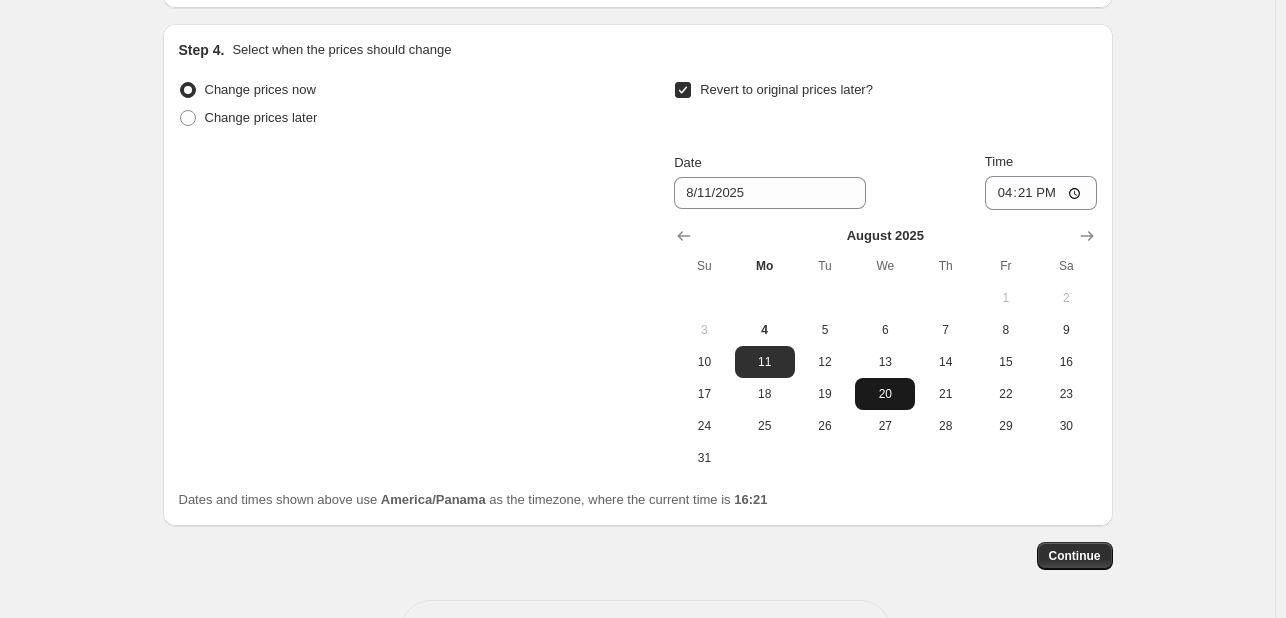 click on "20" at bounding box center [885, 394] 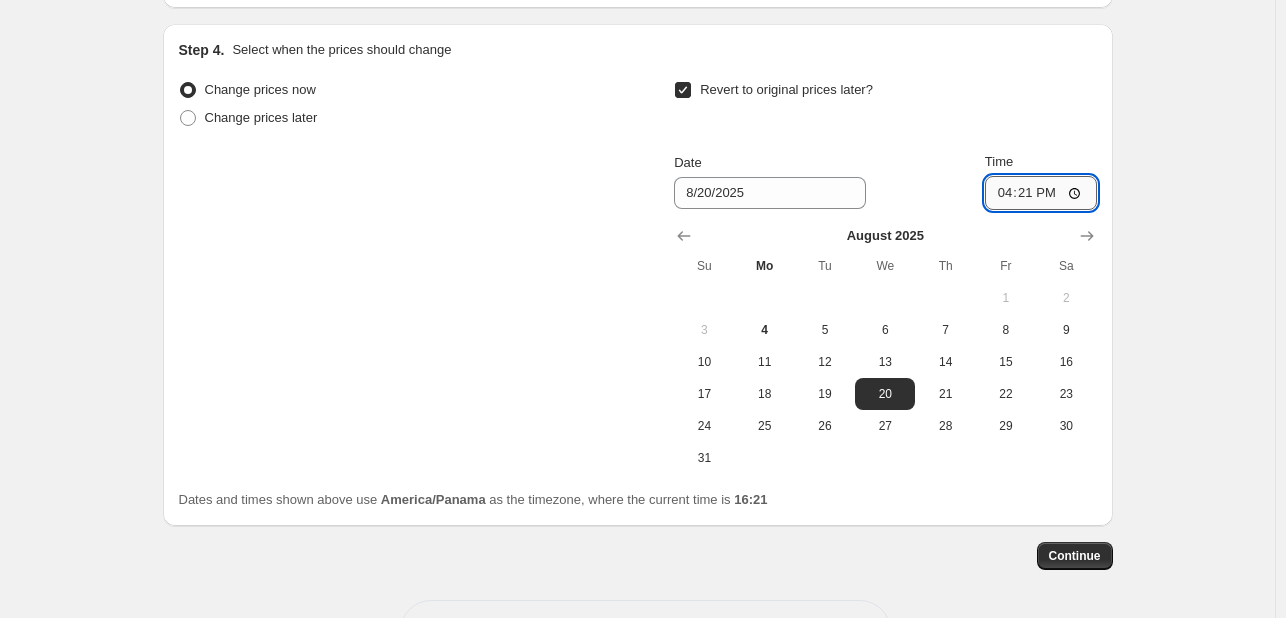 click on "16:21" at bounding box center (1041, 193) 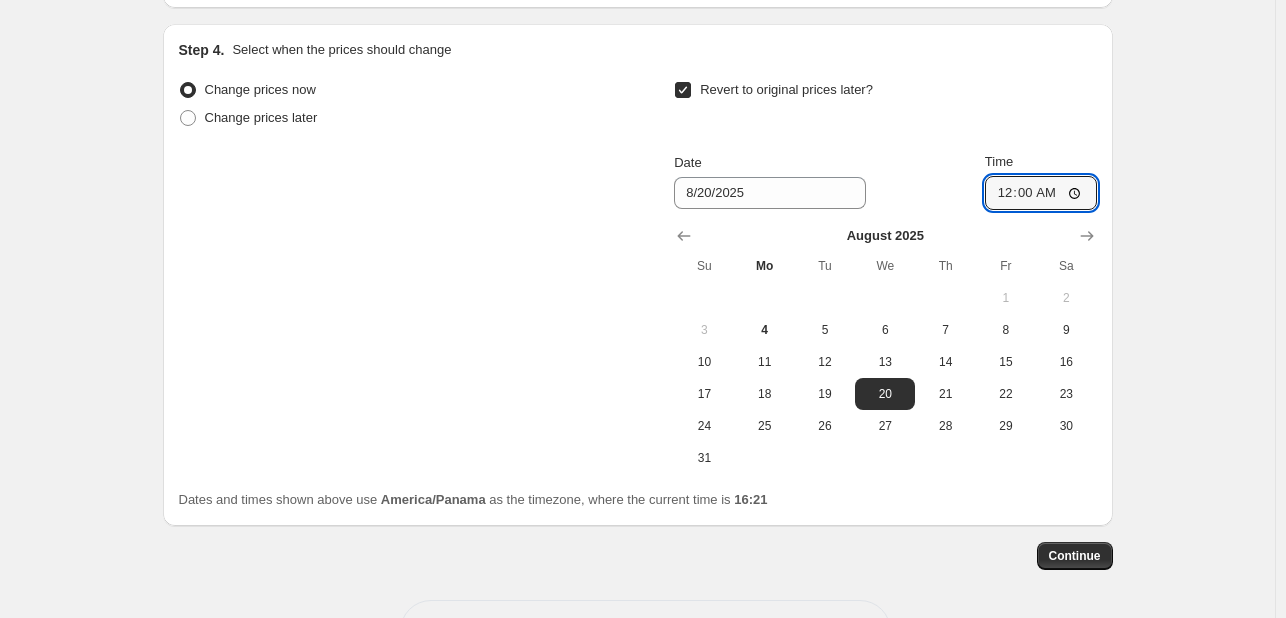 type on "00:00" 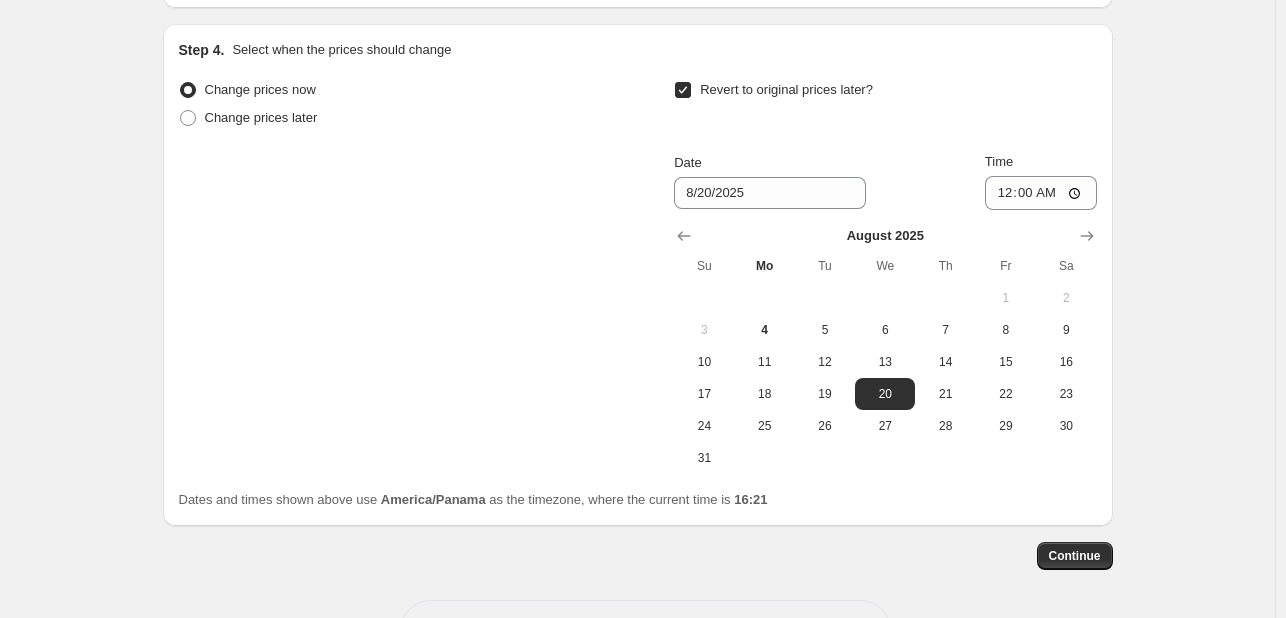 click on "Create new price change job. This page is ready Create new price change job Draft Step 1. Optionally give your price change job a title (eg "March 30% off sale on boots") preventa 2 This title is just for internal use, customers won't see it Step 2. Select how the prices should change Use bulk price change rules Set product prices individually Use CSV upload Price Change type Change the price to a certain amount Change the price by a certain amount Change the price by a certain percentage Change the price to the current compare at price (price before sale) Change the price by a certain amount relative to the compare at price Change the price by a certain percentage relative to the compare at price Don't change the price Change the price by a certain percentage relative to the cost per item Change price to certain cost margin Change the price by a certain percentage Price change amount -13 % (Price drop) Rounding Round to nearest .01 Round to nearest whole number End prices in .99 Compare at price Change type" at bounding box center (637, -344) 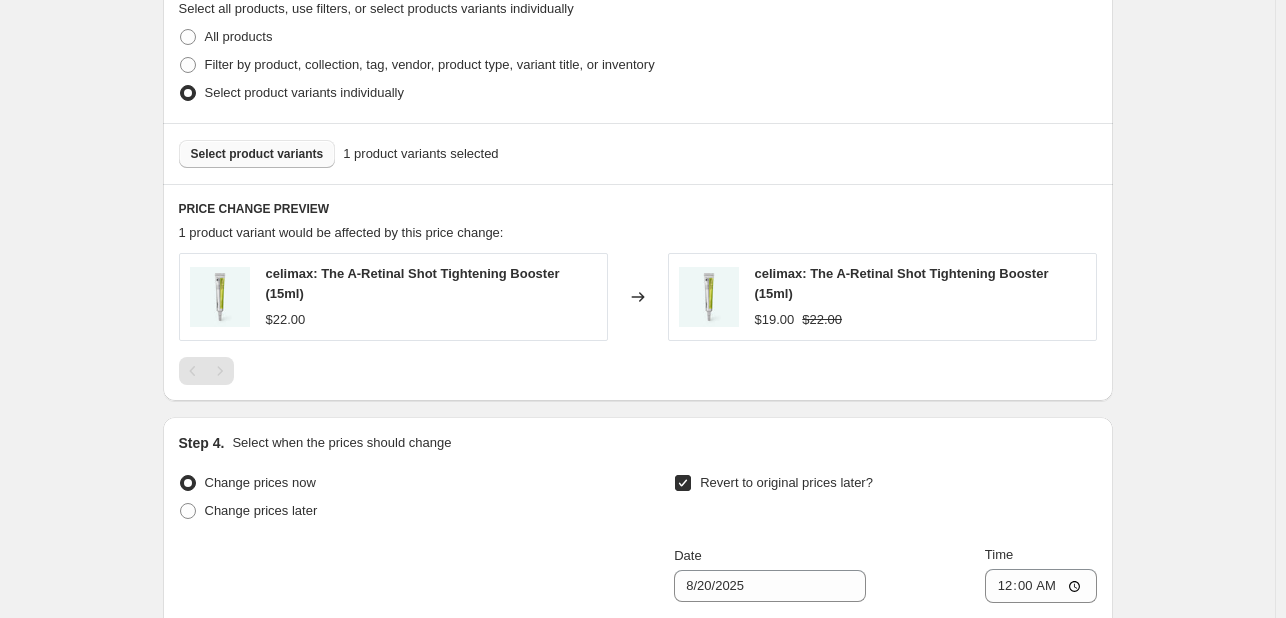 scroll, scrollTop: 1380, scrollLeft: 0, axis: vertical 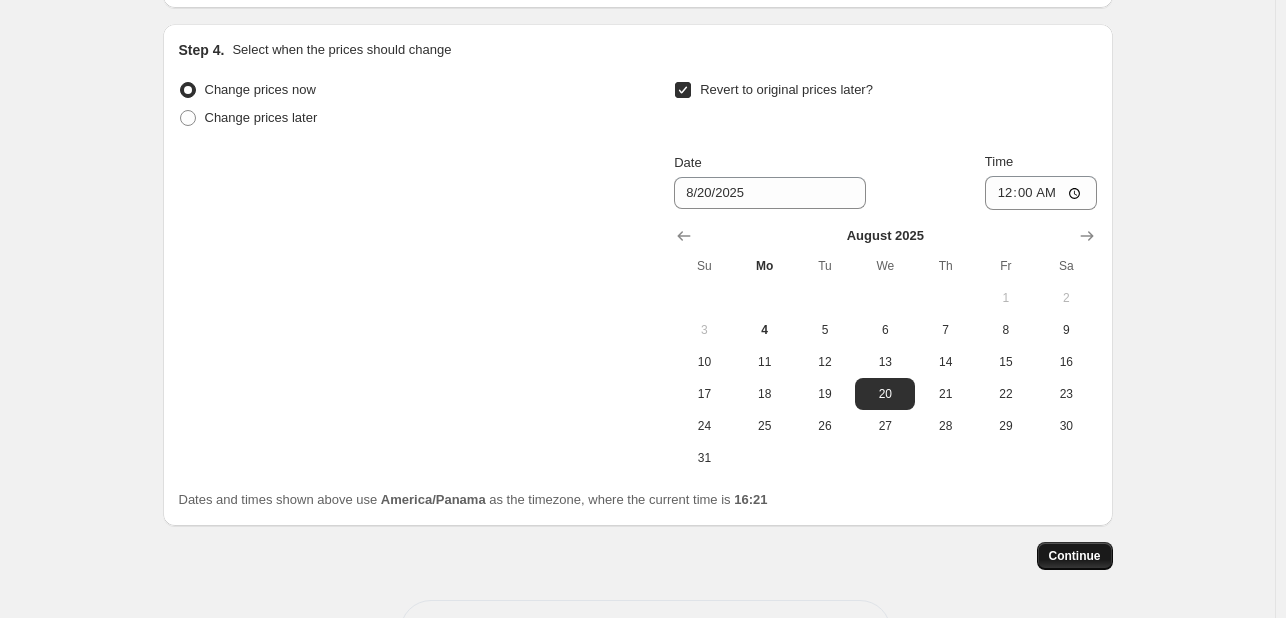 click on "Continue" at bounding box center [1075, 556] 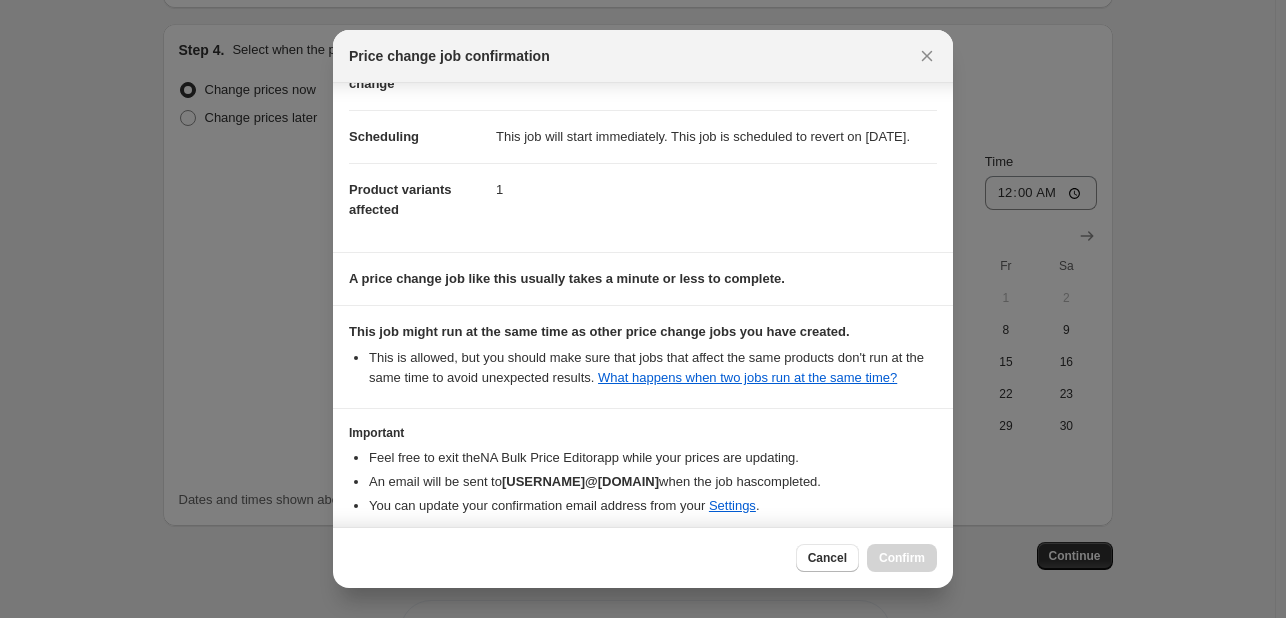 scroll, scrollTop: 242, scrollLeft: 0, axis: vertical 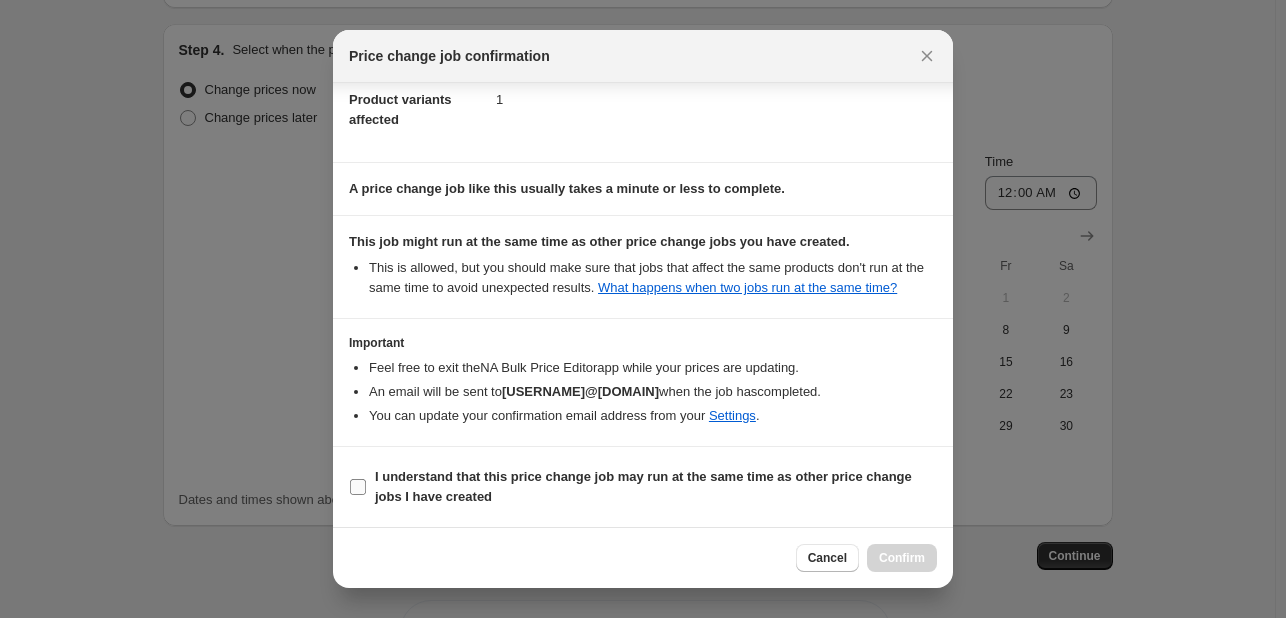 click on "I understand that this price change job may run at the same time as other price change jobs I have created" at bounding box center (656, 487) 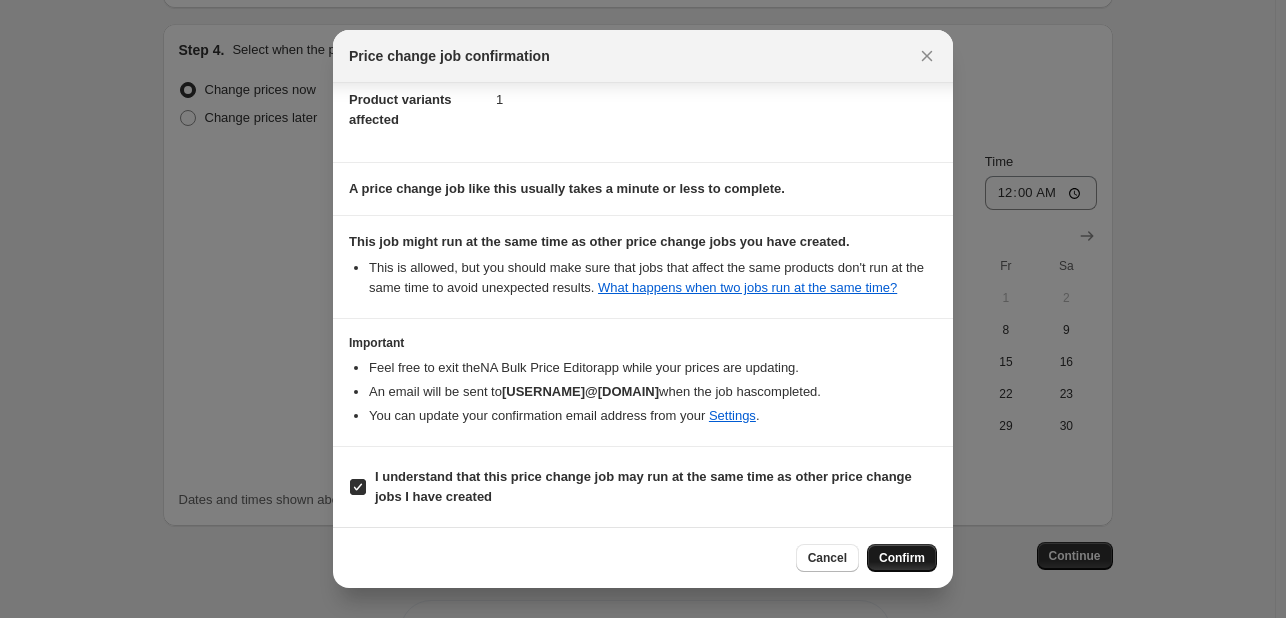click on "Confirm" at bounding box center [902, 558] 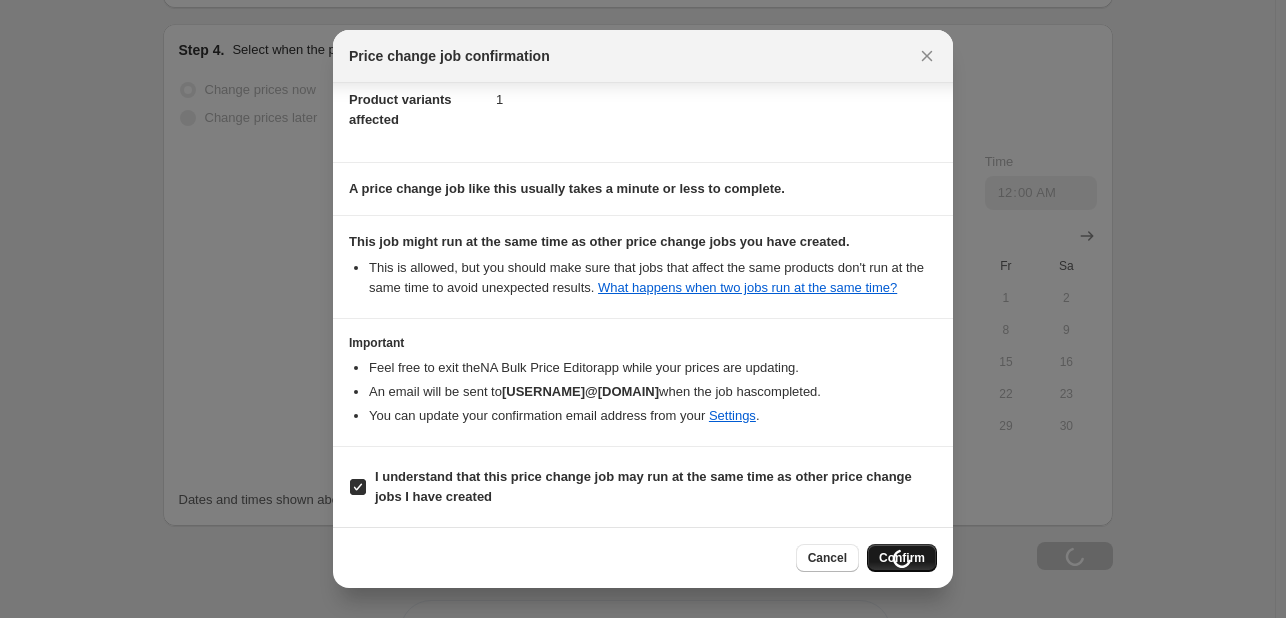 scroll, scrollTop: 1448, scrollLeft: 0, axis: vertical 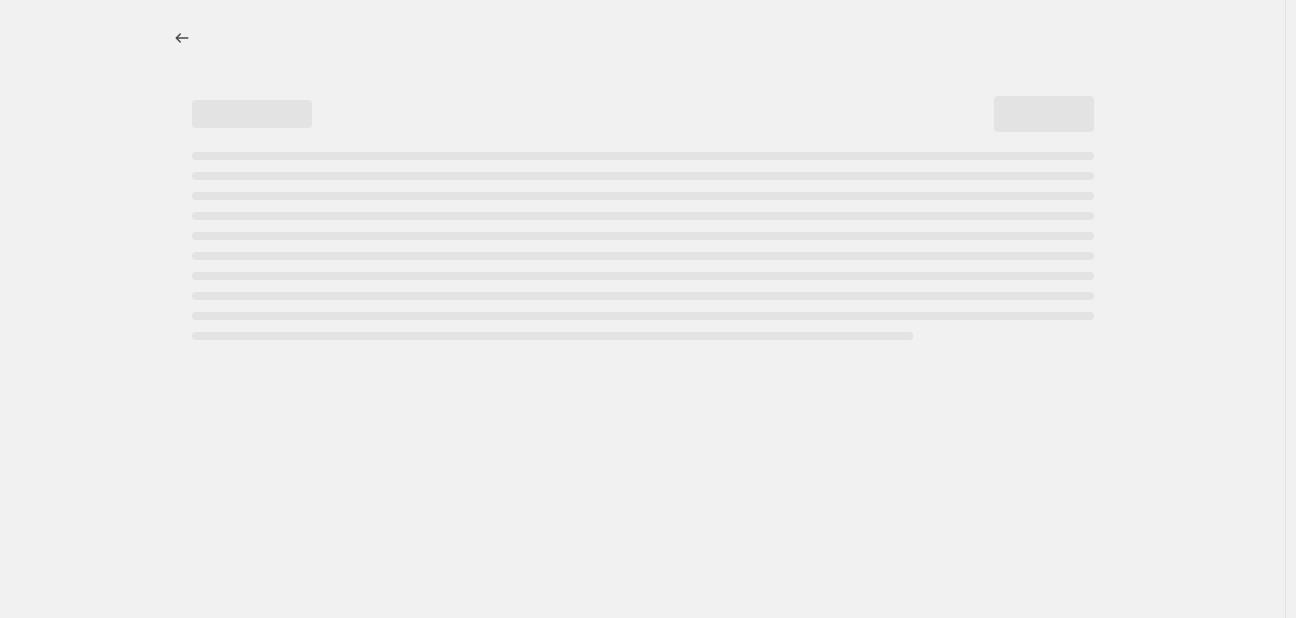 select on "percentage" 